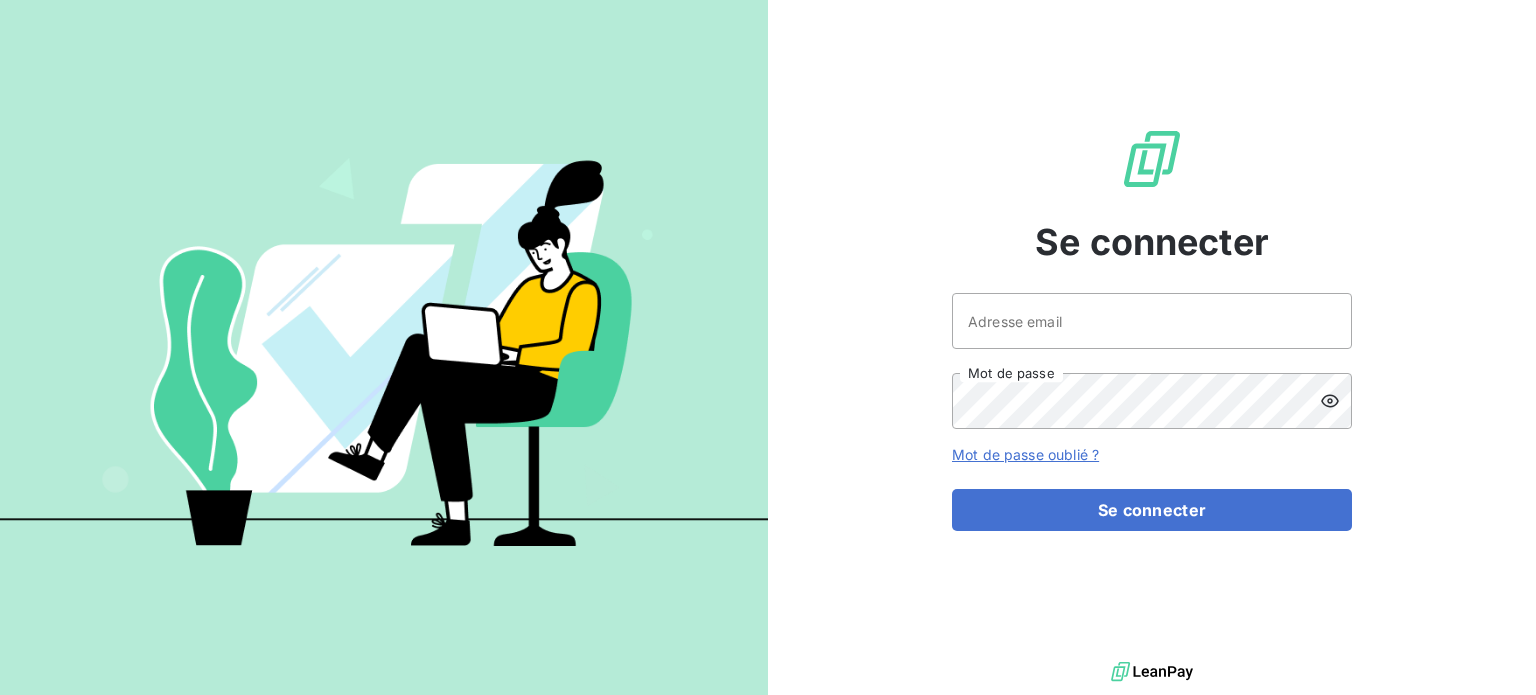 scroll, scrollTop: 0, scrollLeft: 0, axis: both 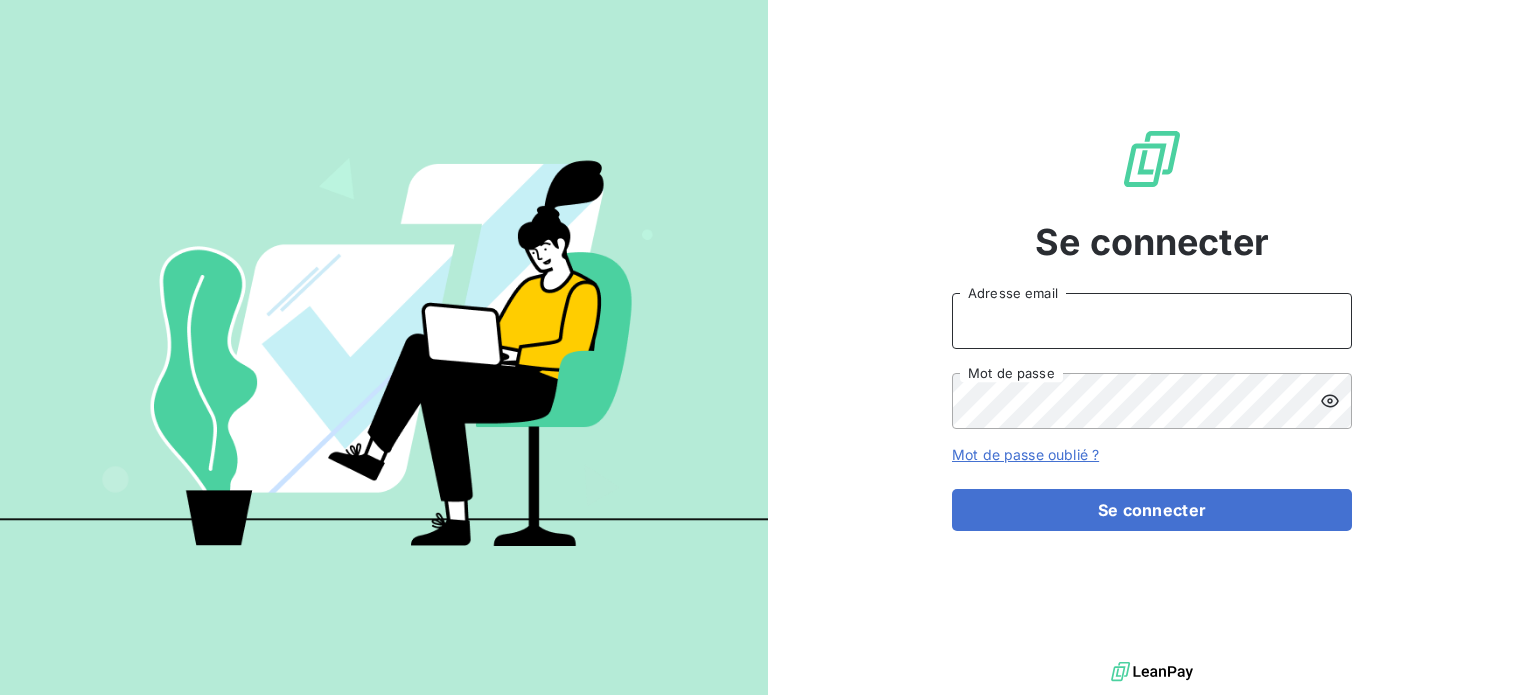 click on "Adresse email" at bounding box center [1152, 321] 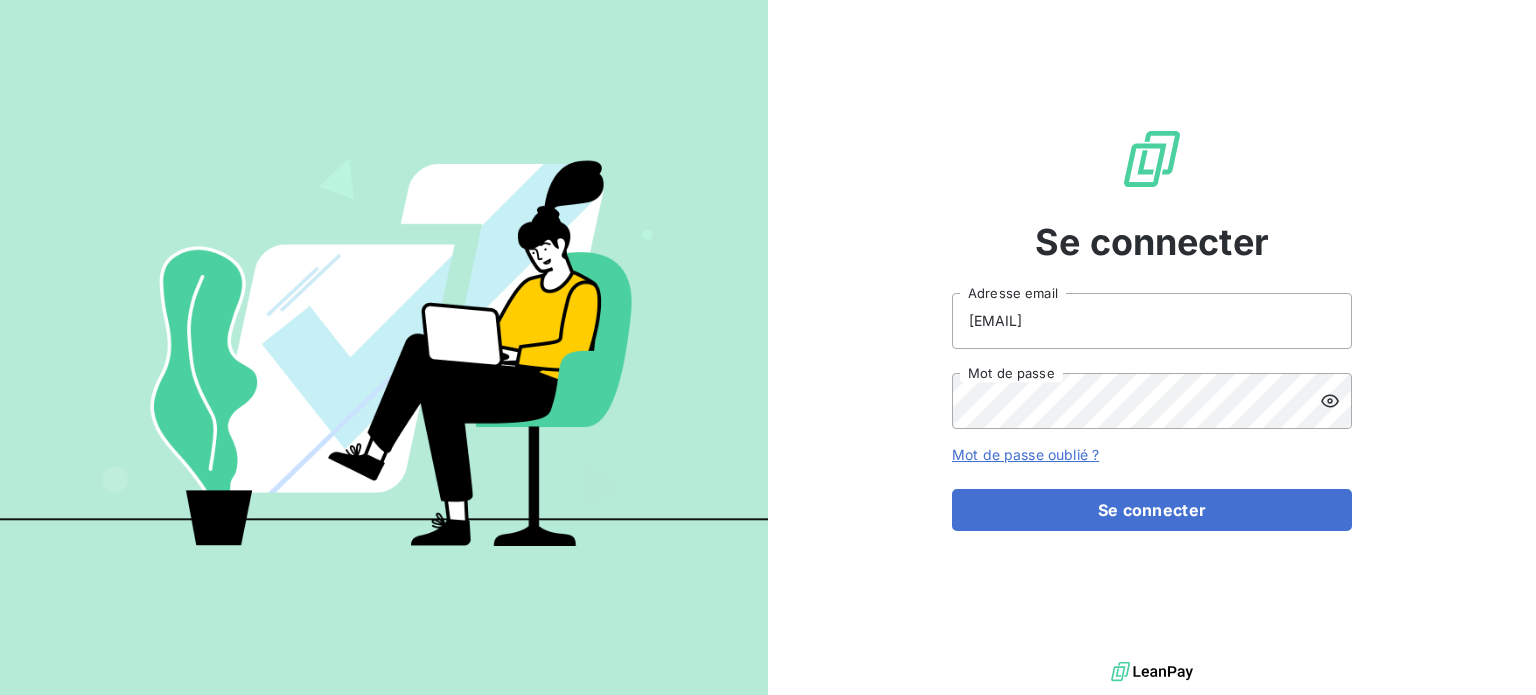 click on "[EMAIL] Adresse email Mot de passe Mot de passe oublié ? Se connecter" at bounding box center (1152, 412) 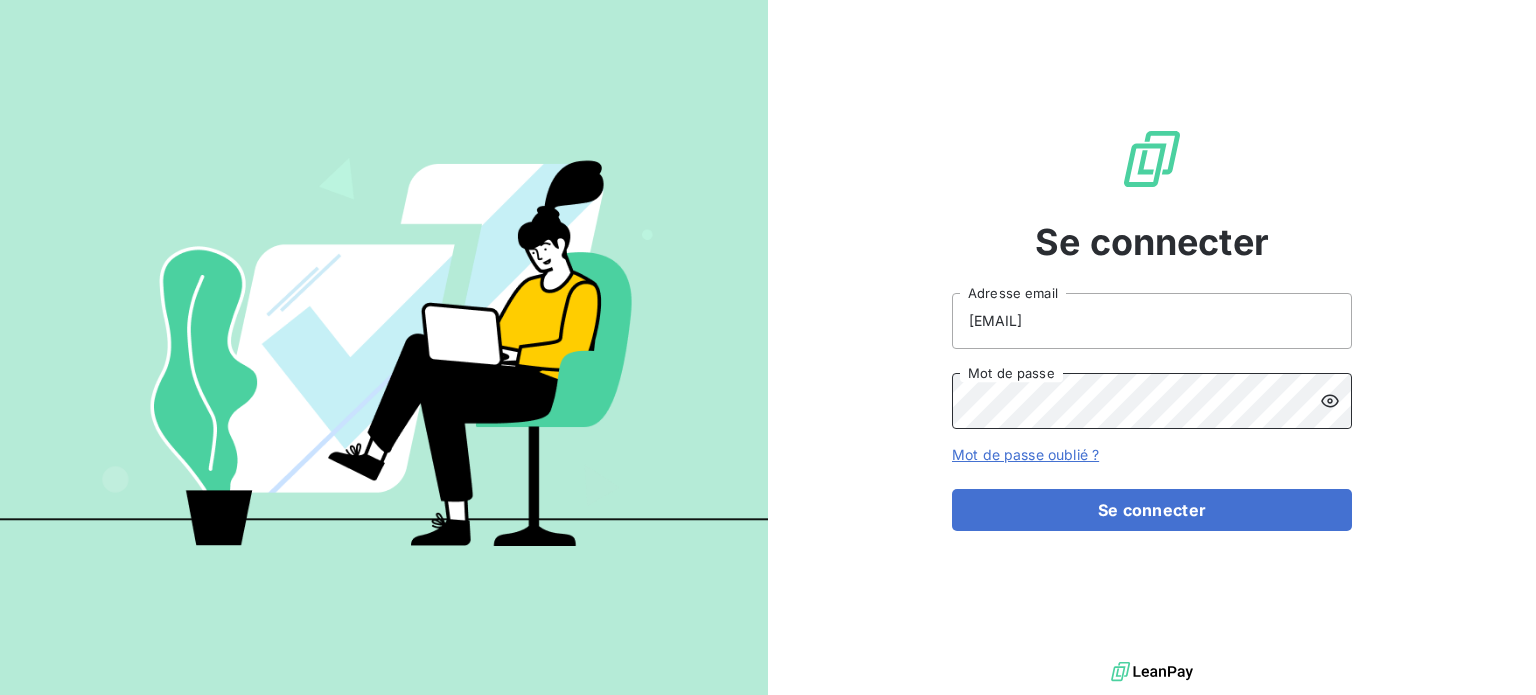 click on "Se connecter" at bounding box center (1152, 510) 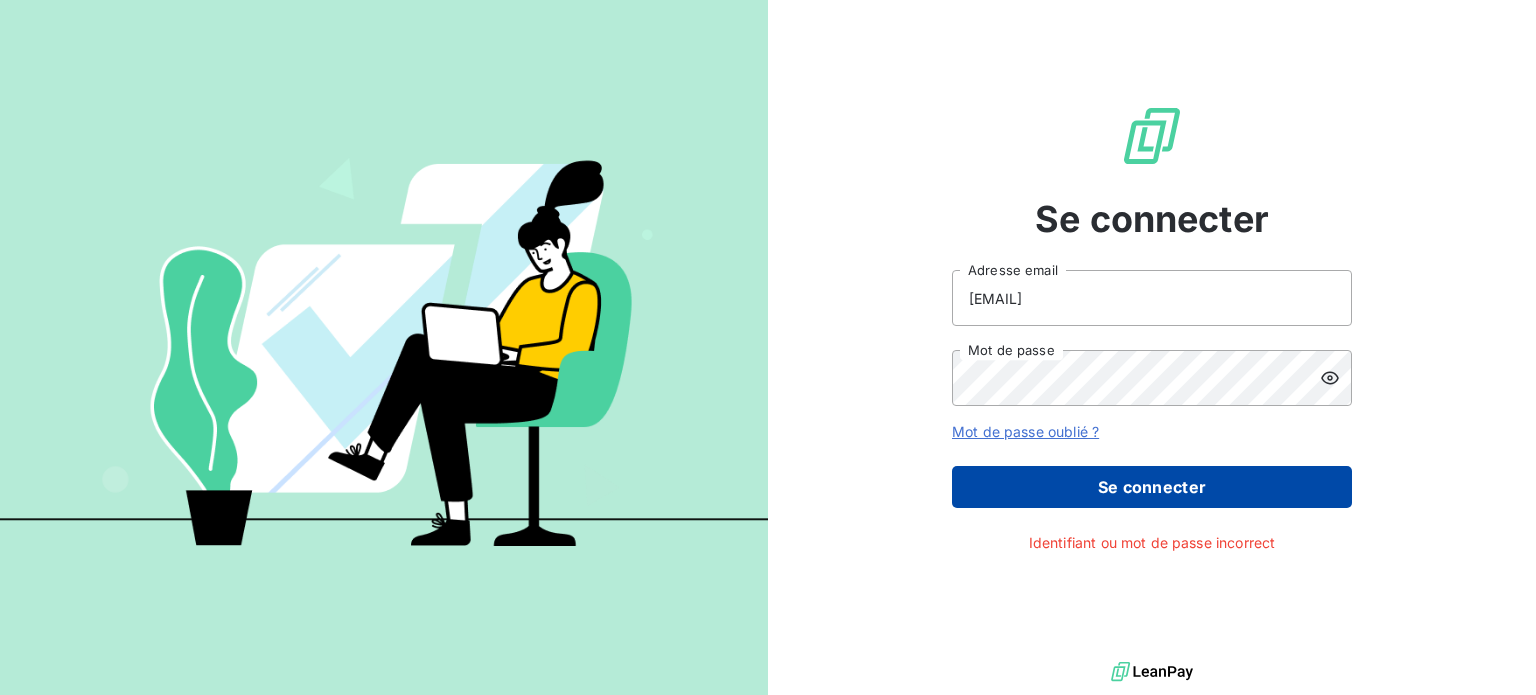 click on "Se connecter" at bounding box center [1152, 487] 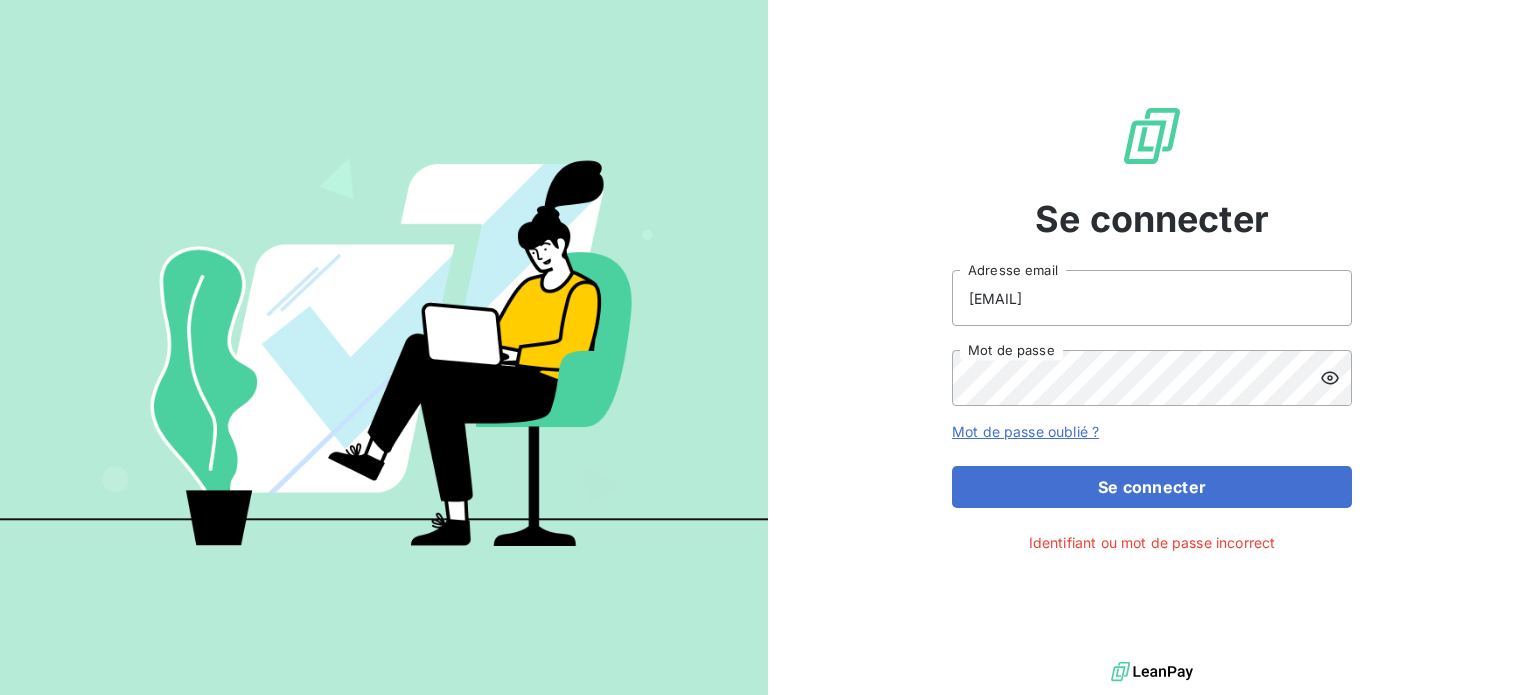 click 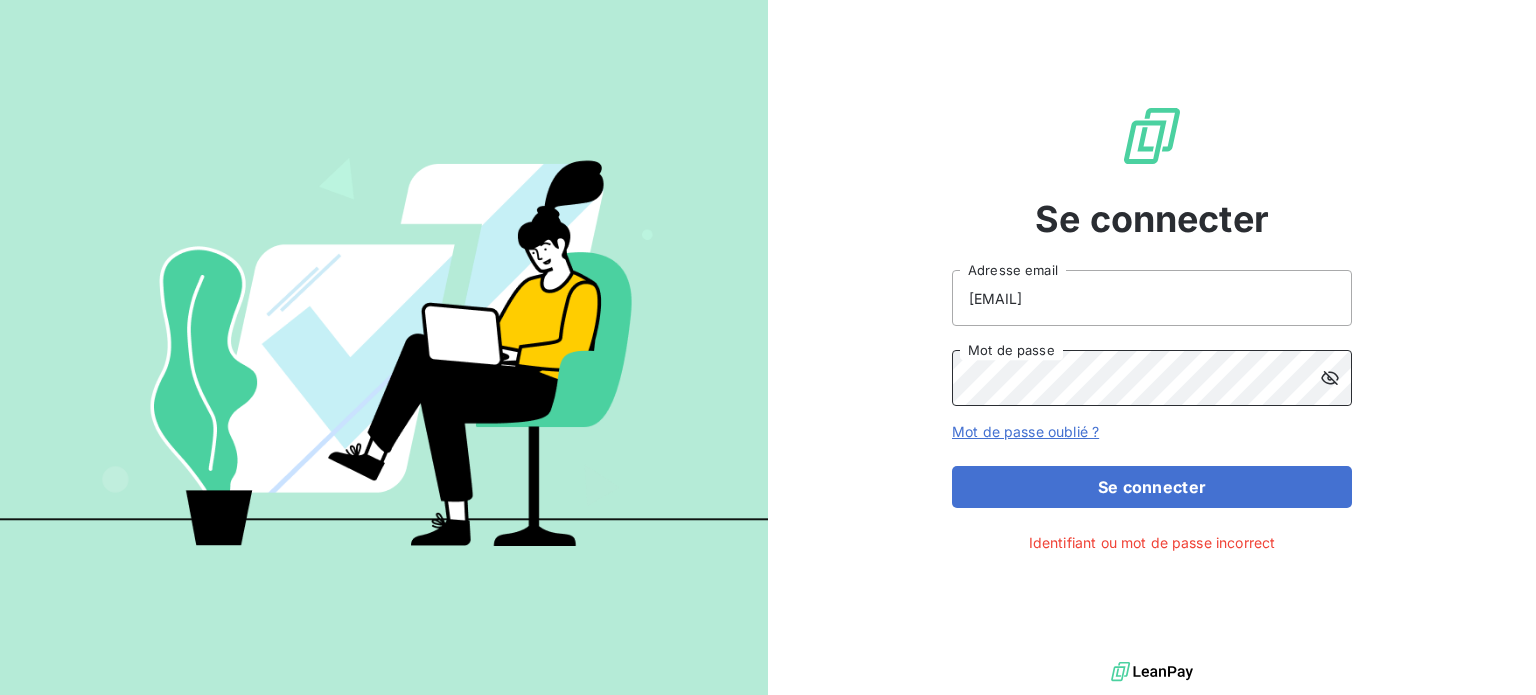 click on "Se connecter" at bounding box center [1152, 487] 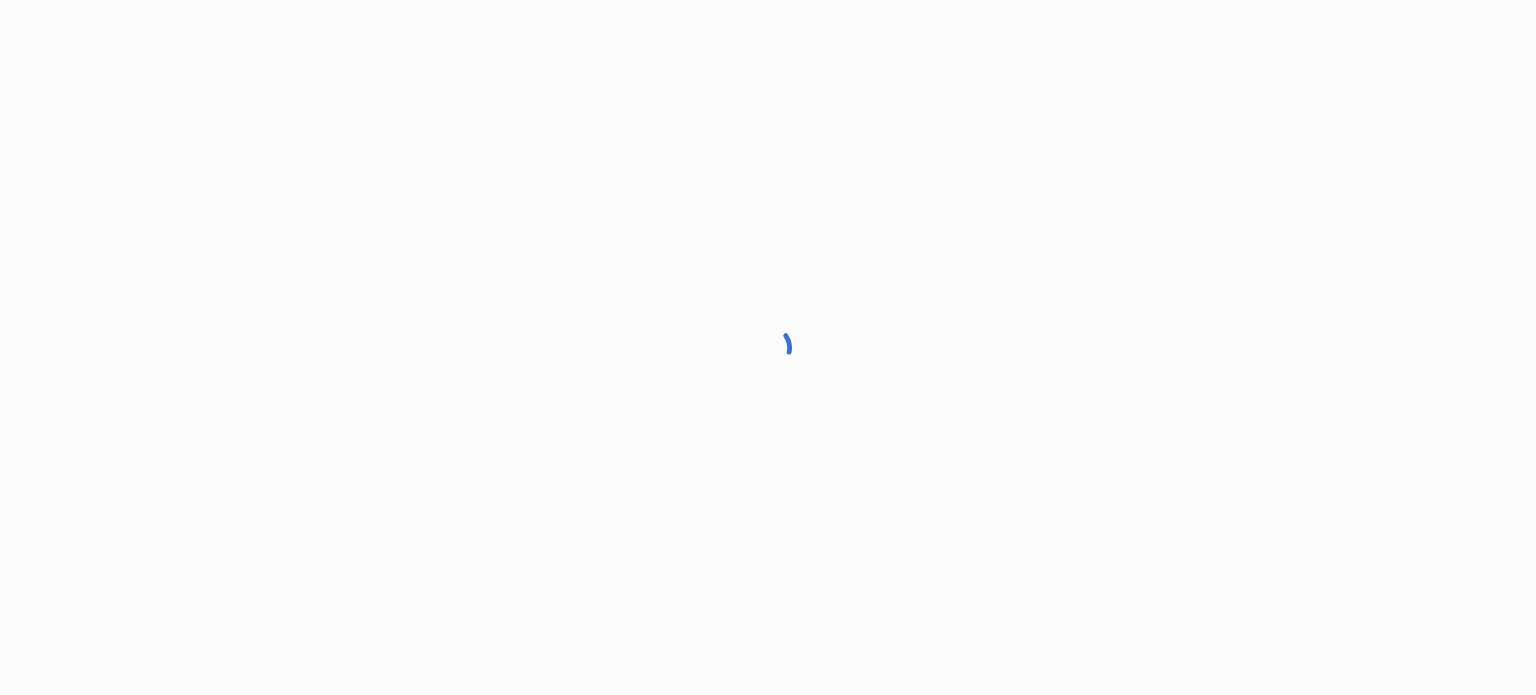scroll, scrollTop: 0, scrollLeft: 0, axis: both 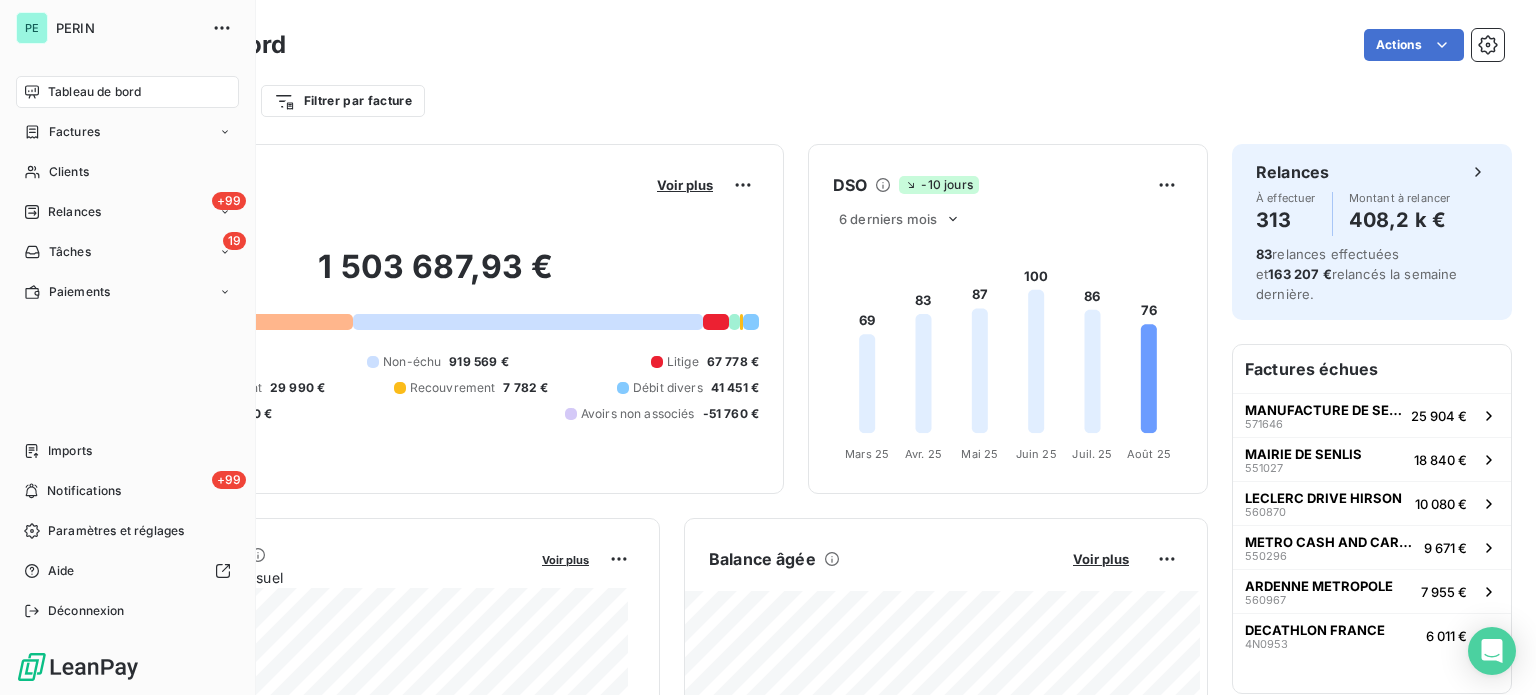 click on "Tableau de bord" at bounding box center (94, 92) 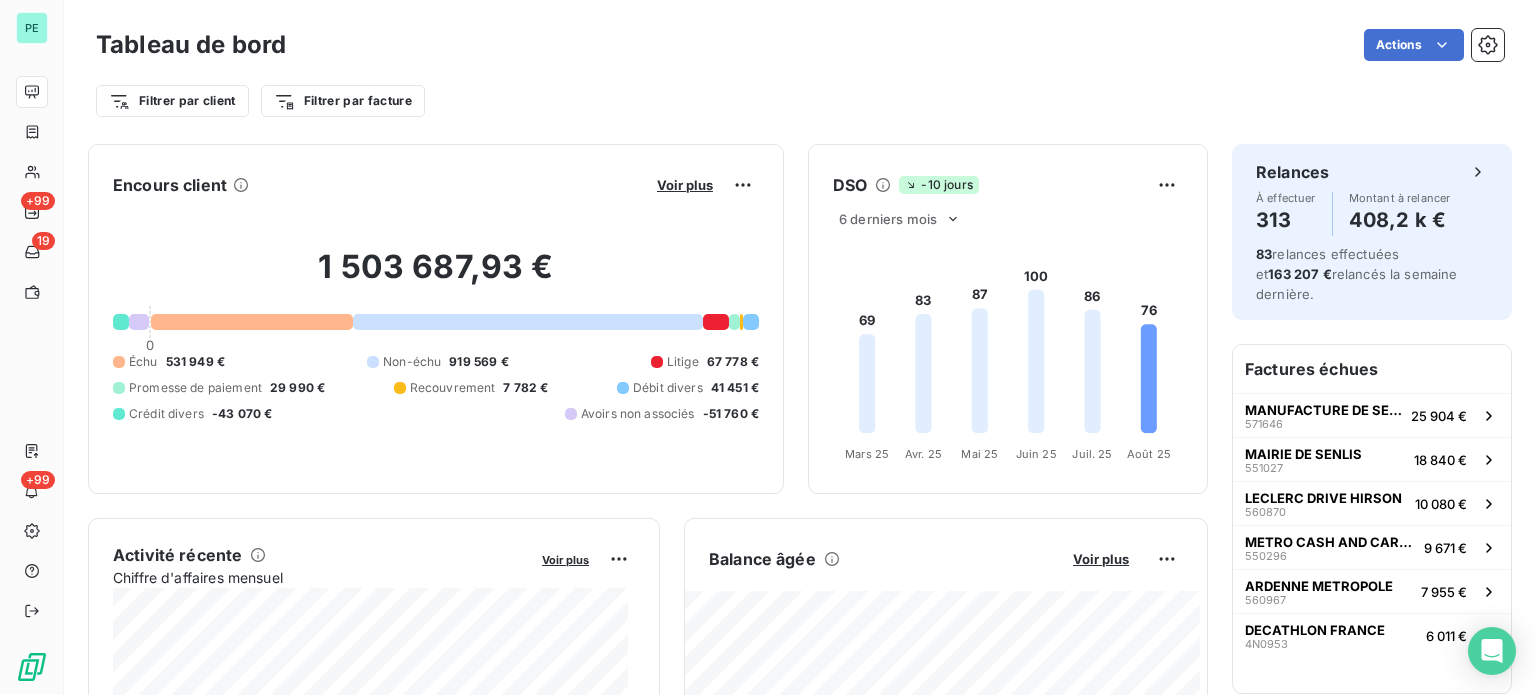 click on "Filtrer par client Filtrer par facture" at bounding box center [800, 101] 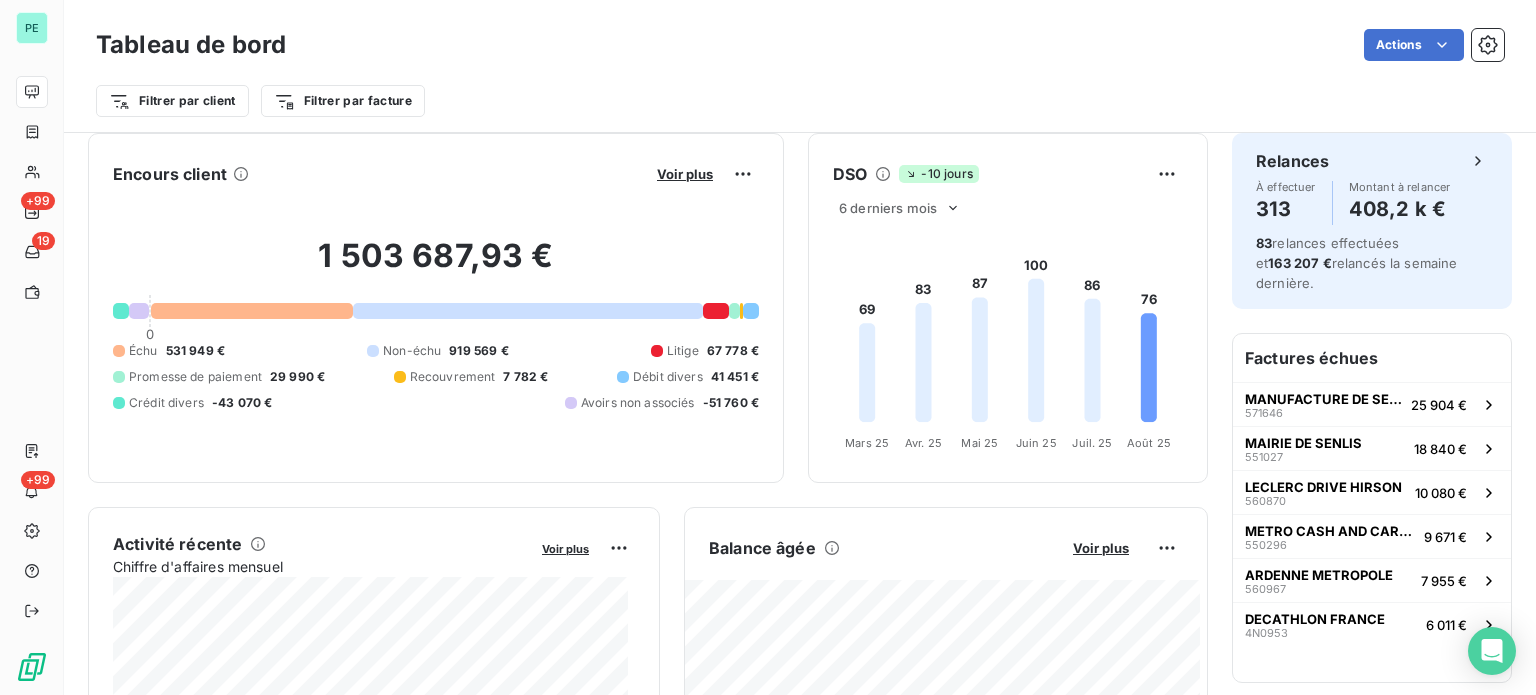 scroll, scrollTop: 0, scrollLeft: 0, axis: both 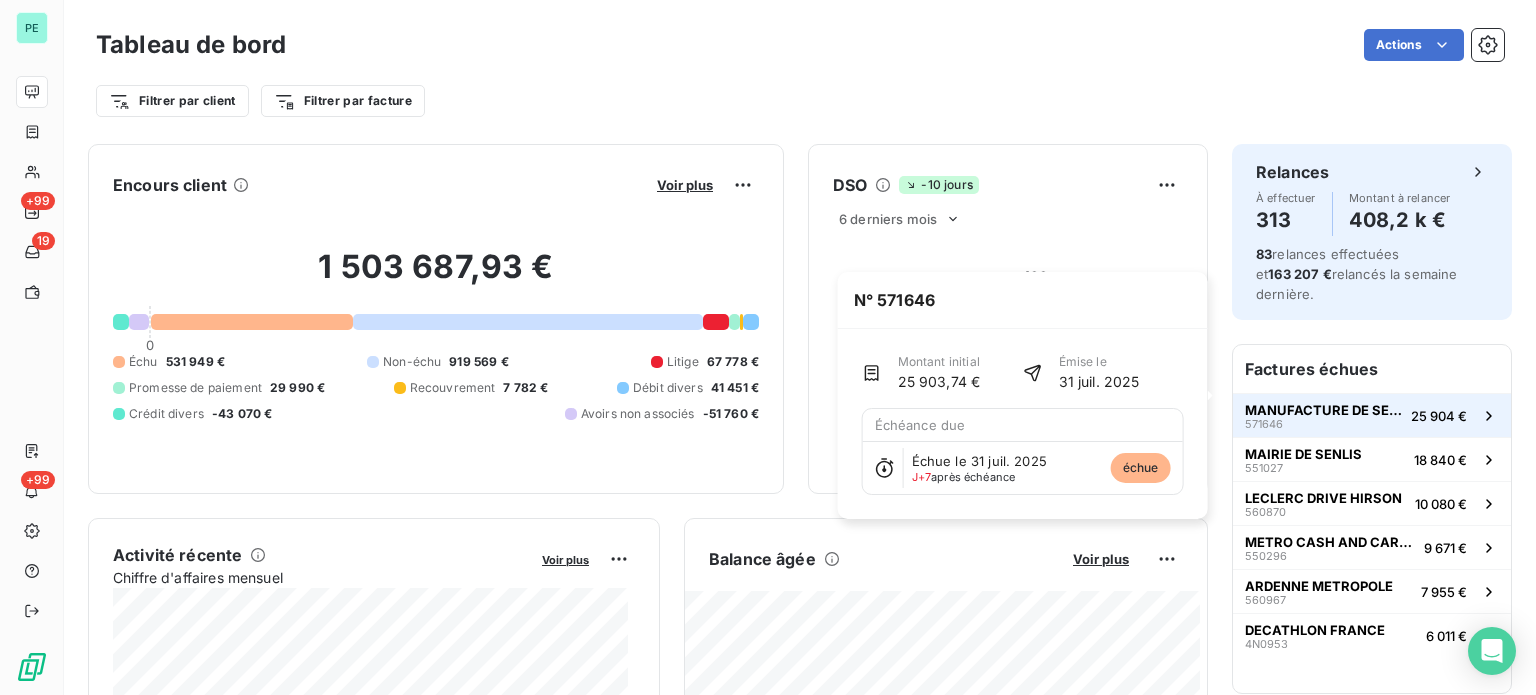 click on "MANUFACTURE DE SENLIS" at bounding box center (1324, 410) 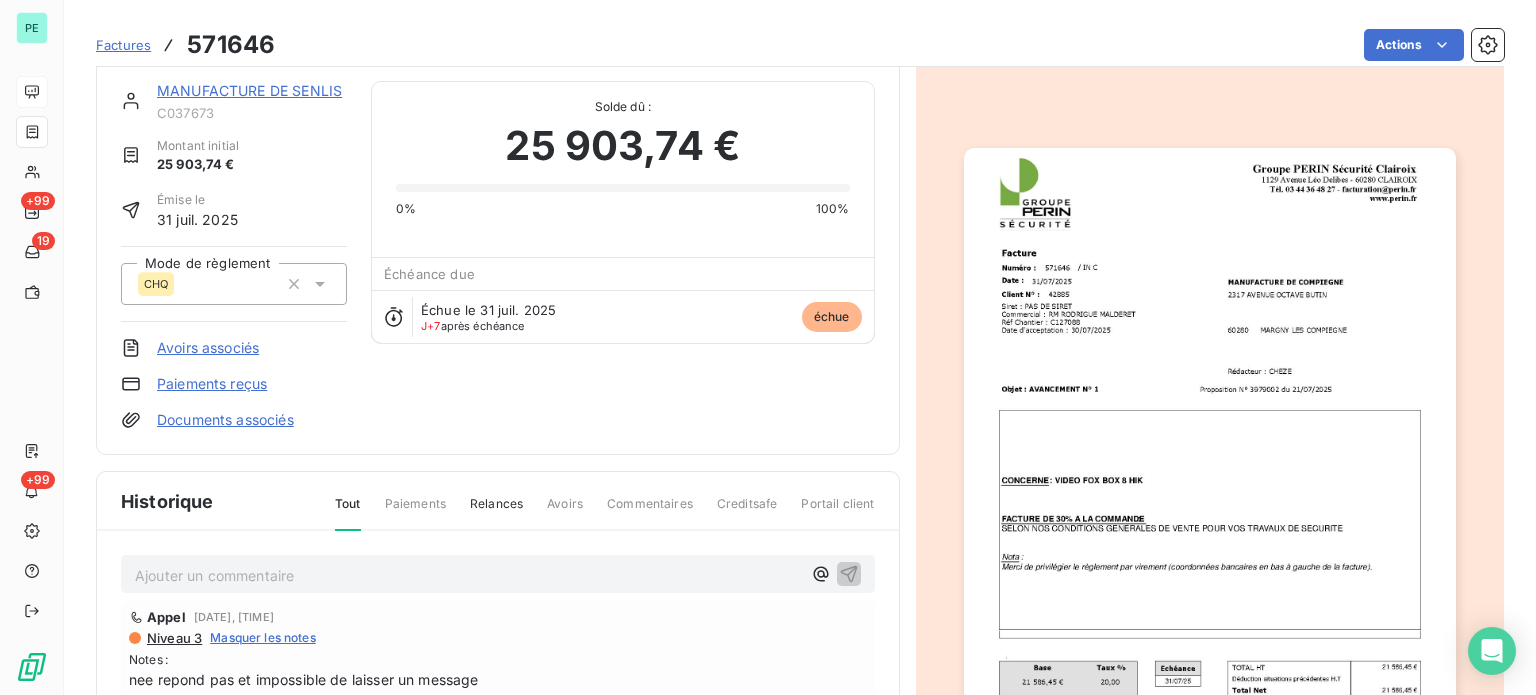 scroll, scrollTop: 0, scrollLeft: 0, axis: both 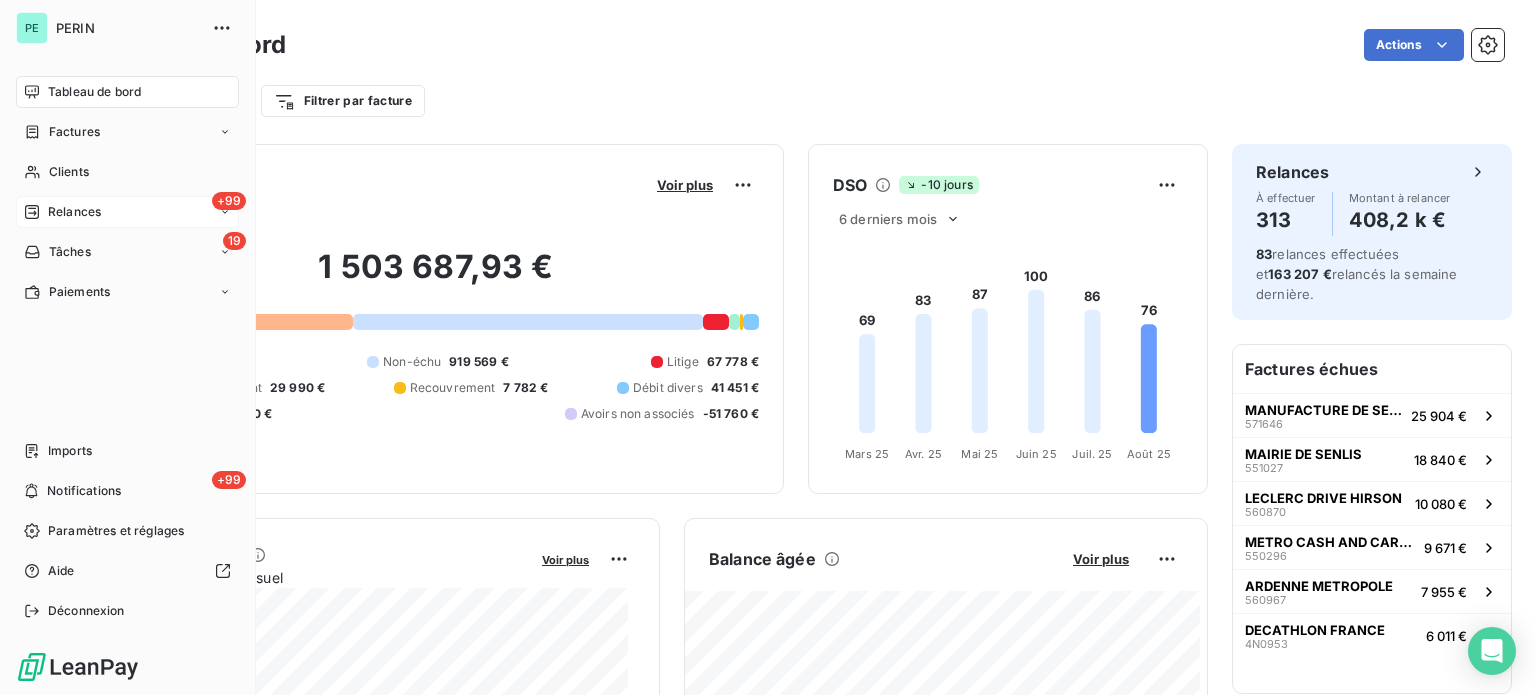 click on "Relances" at bounding box center [74, 212] 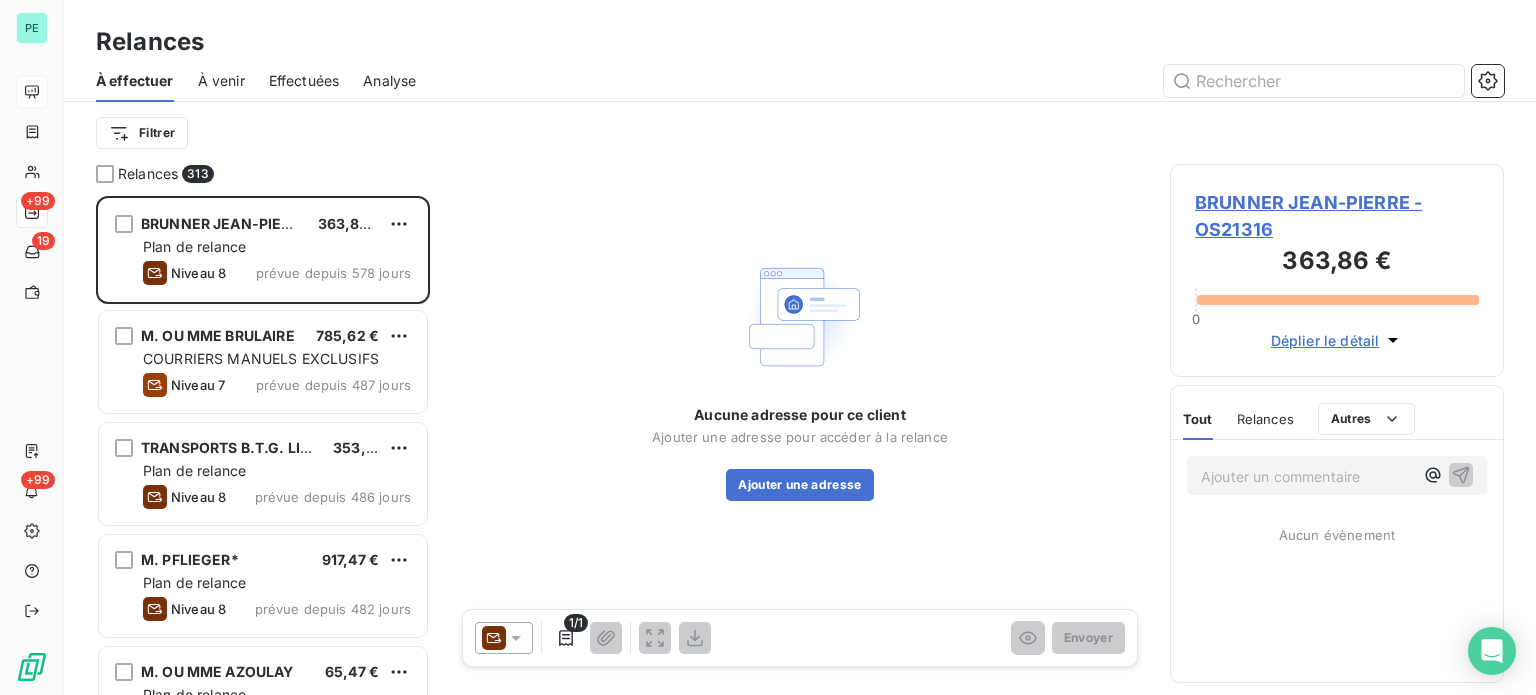 scroll, scrollTop: 16, scrollLeft: 16, axis: both 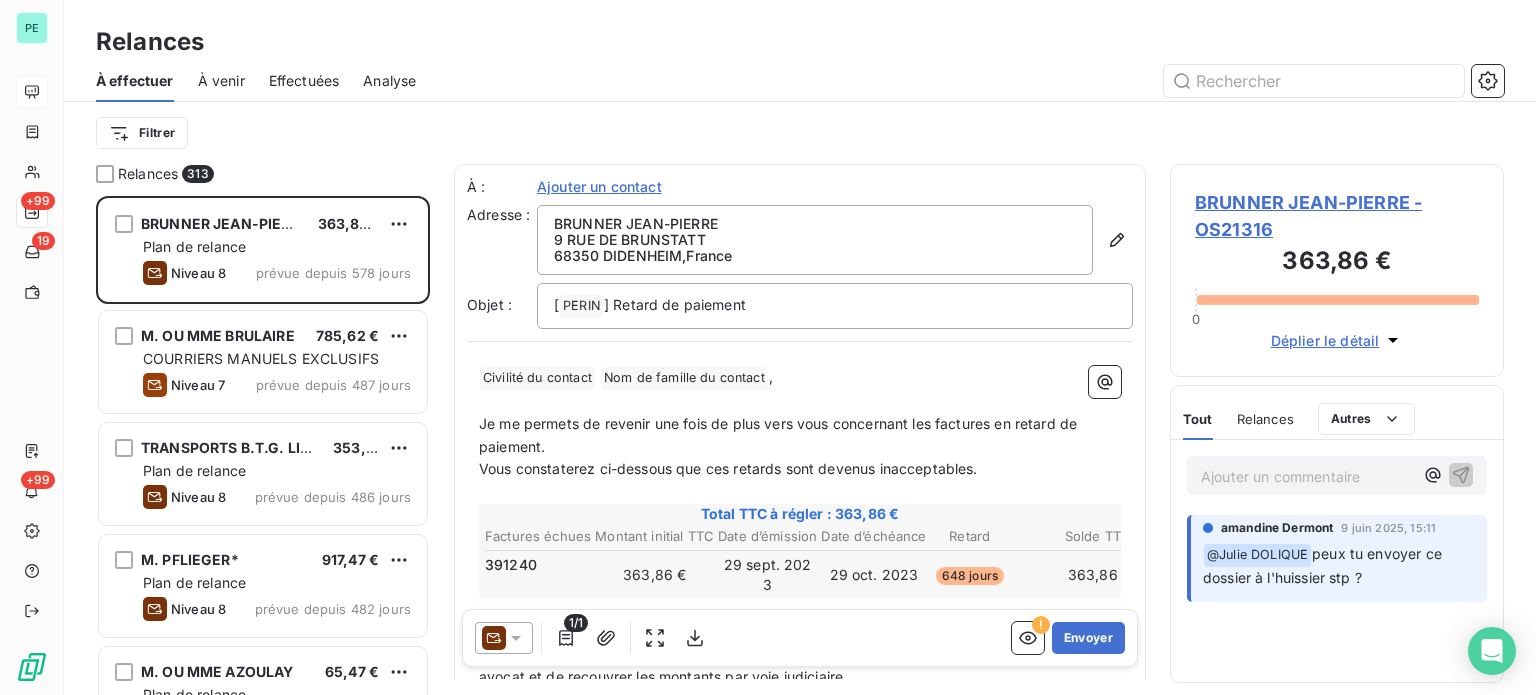 click on "Effectuées" at bounding box center [304, 81] 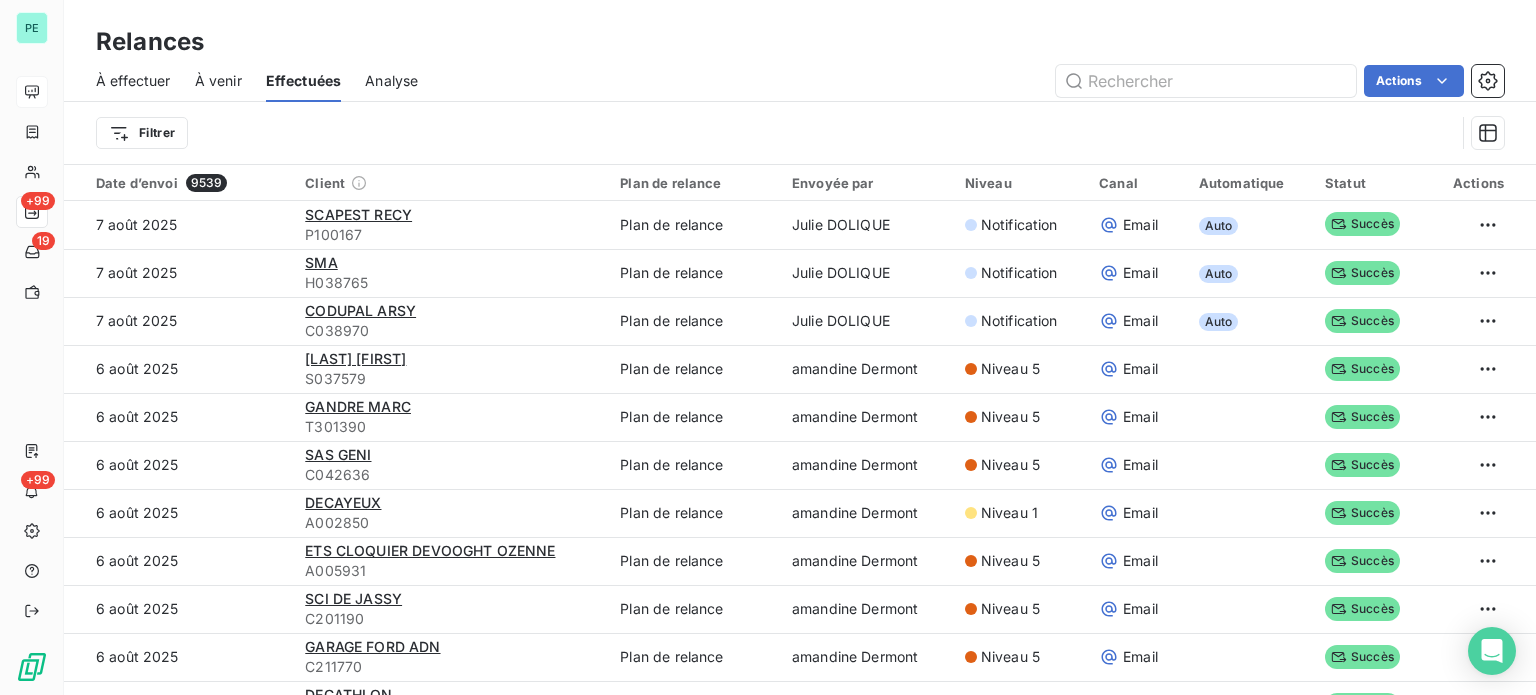 click on "À effectuer" at bounding box center [133, 81] 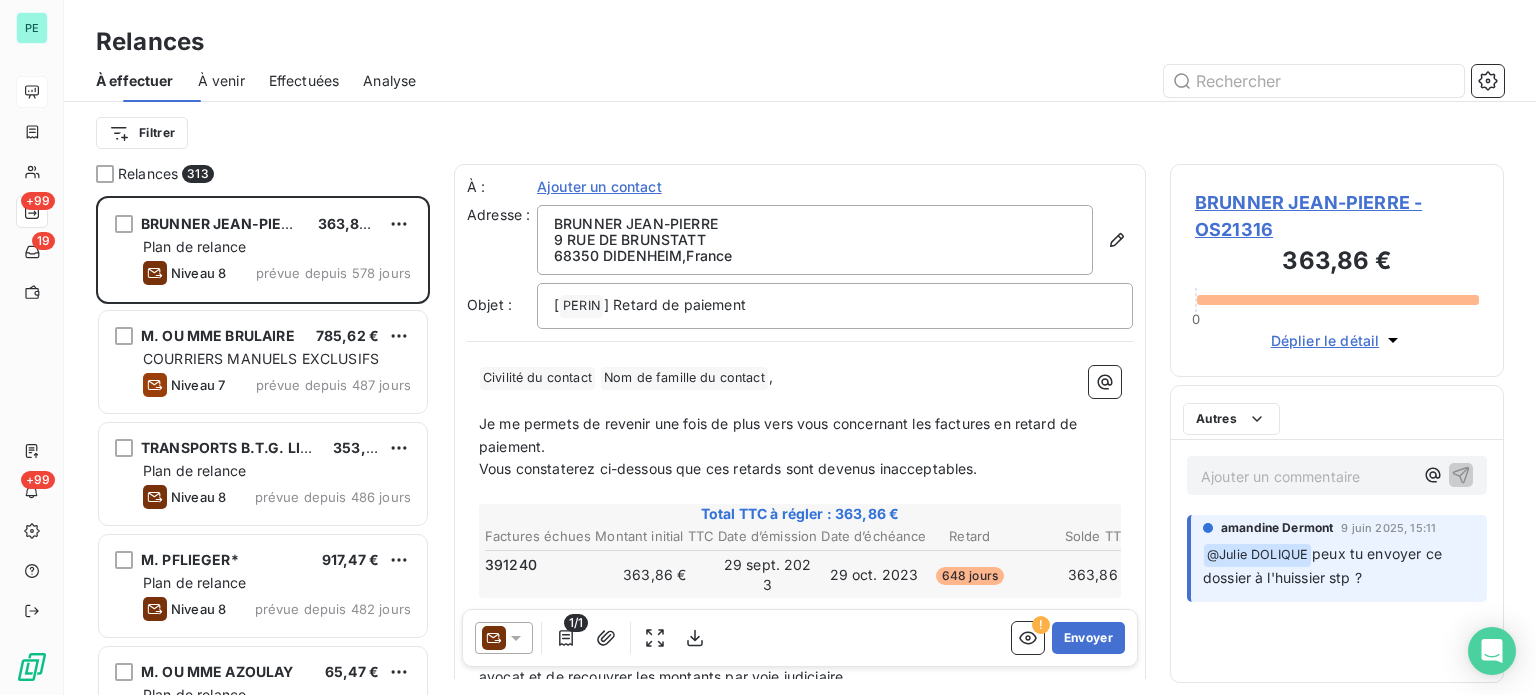 scroll, scrollTop: 16, scrollLeft: 16, axis: both 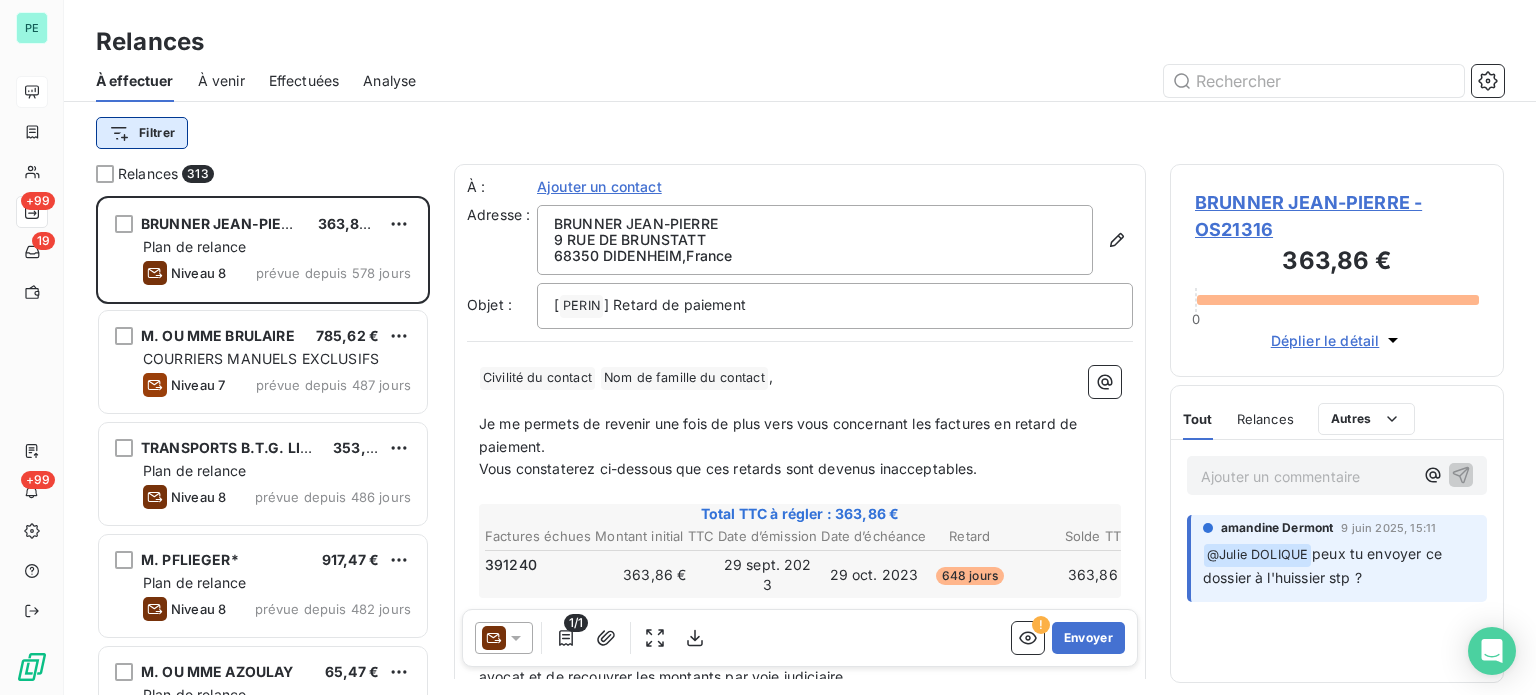 click on "PE +99 +99 Relances À effectuer À venir Effectuées Analyse Filtrer Relances [NUMBER] [LAST] [FIRST] [PRICE] Plan de relance Niveau 8 prévue depuis [DAYS] jours M. OU MME [LAST] [PRICE] COURRIERS MANUELS EXCLUSIFS Niveau 7 prévue depuis [DAYS] jours [COMPANY] [PRICE] Plan de relance Niveau 8 prévue depuis [DAYS] jours M. [LAST]* [PRICE] Plan de relance Niveau 8 prévue depuis [DAYS] jours M. OU MME [LAST] [PRICE] Plan de relance Niveau 8 prévue depuis [DAYS] jours [COMPANY] [PRICE] Plan de relance Niveau 8 prévue depuis [DAYS] jours M. OU MME [LAST] [PRICE] Plan de relance Niveau 8 prévue depuis [DAYS] jours [COMPANY] [LAST] [PRICE] Plan de relance Niveau 8 prévue depuis [DAYS] jours ENGIE GREEN FRANCE [PRICE] Plan de relance Niveau 2 prévue depuis [DAYS] jours M. OU MME [LAST] [PRICE] Plan de relance Niveau 1 prévue depuis [DAYS] jours MADAME [LAST] [PRICE] Plan de relance Niveau 8 prévue depuis [DAYS] jours TABAC LE BRIARD À :" at bounding box center [768, 347] 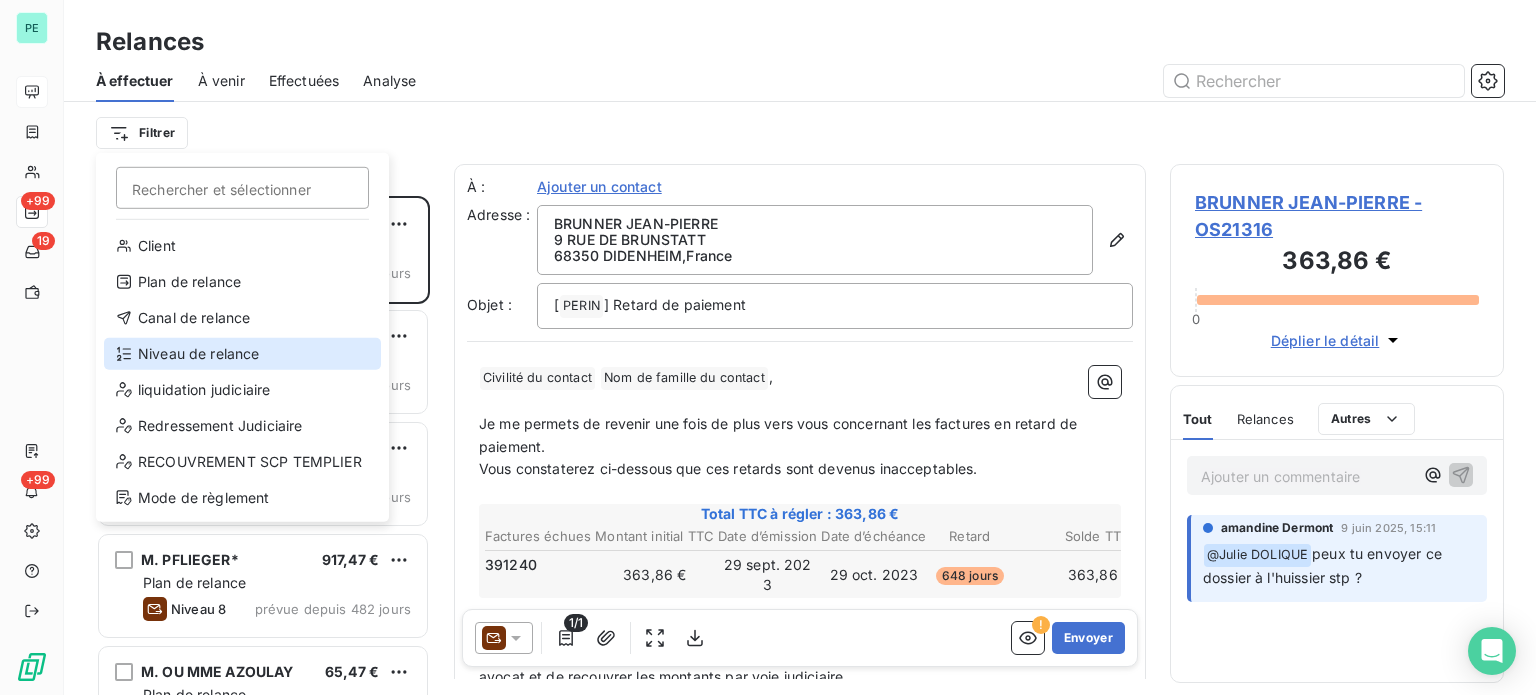 click on "Niveau de relance" at bounding box center (242, 354) 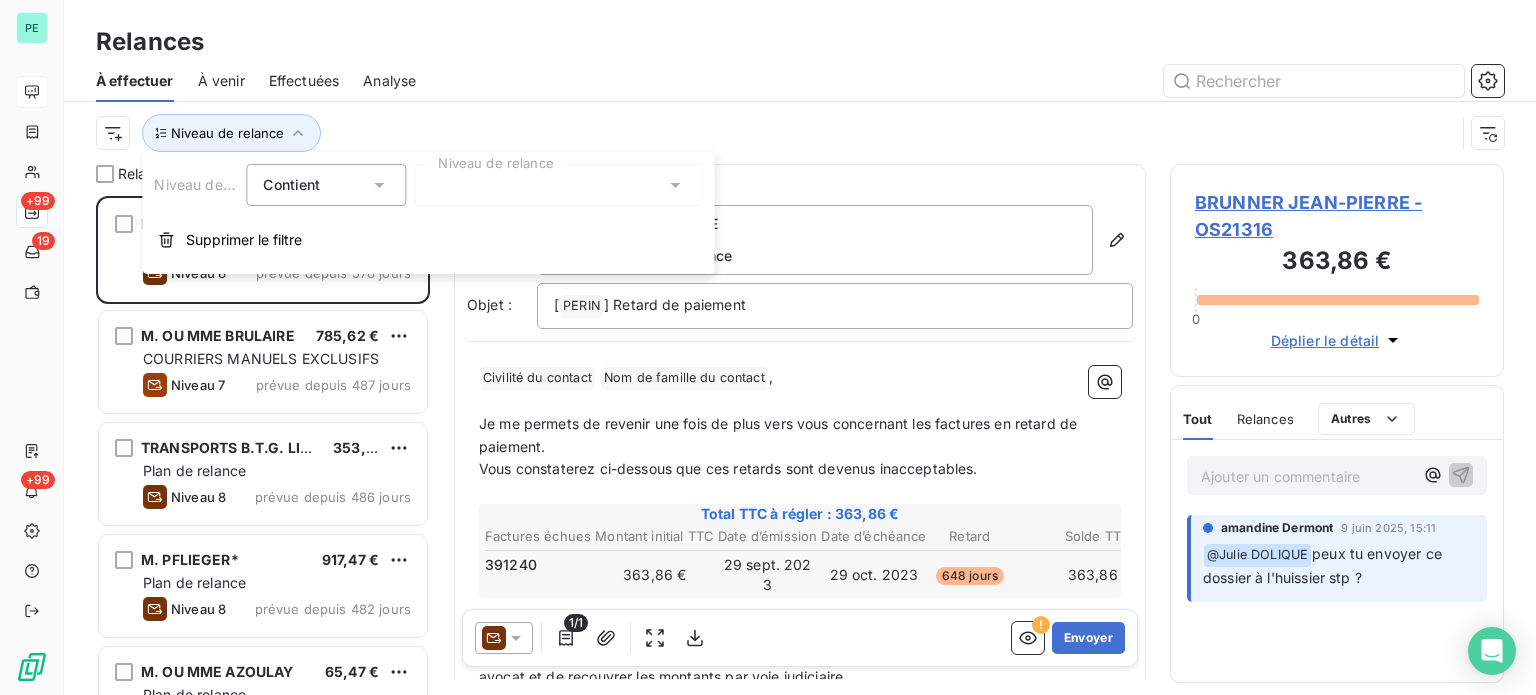 click at bounding box center (558, 185) 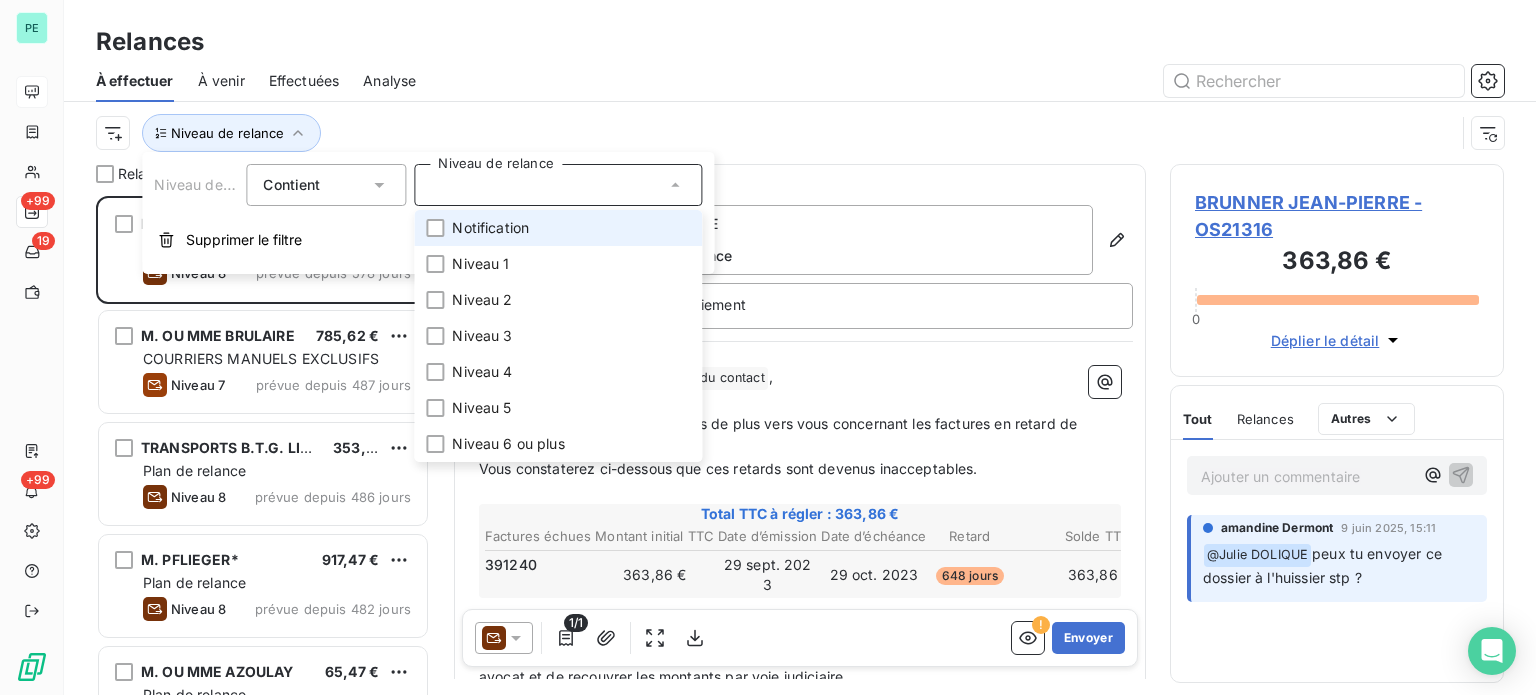 click on "Notification" at bounding box center [490, 228] 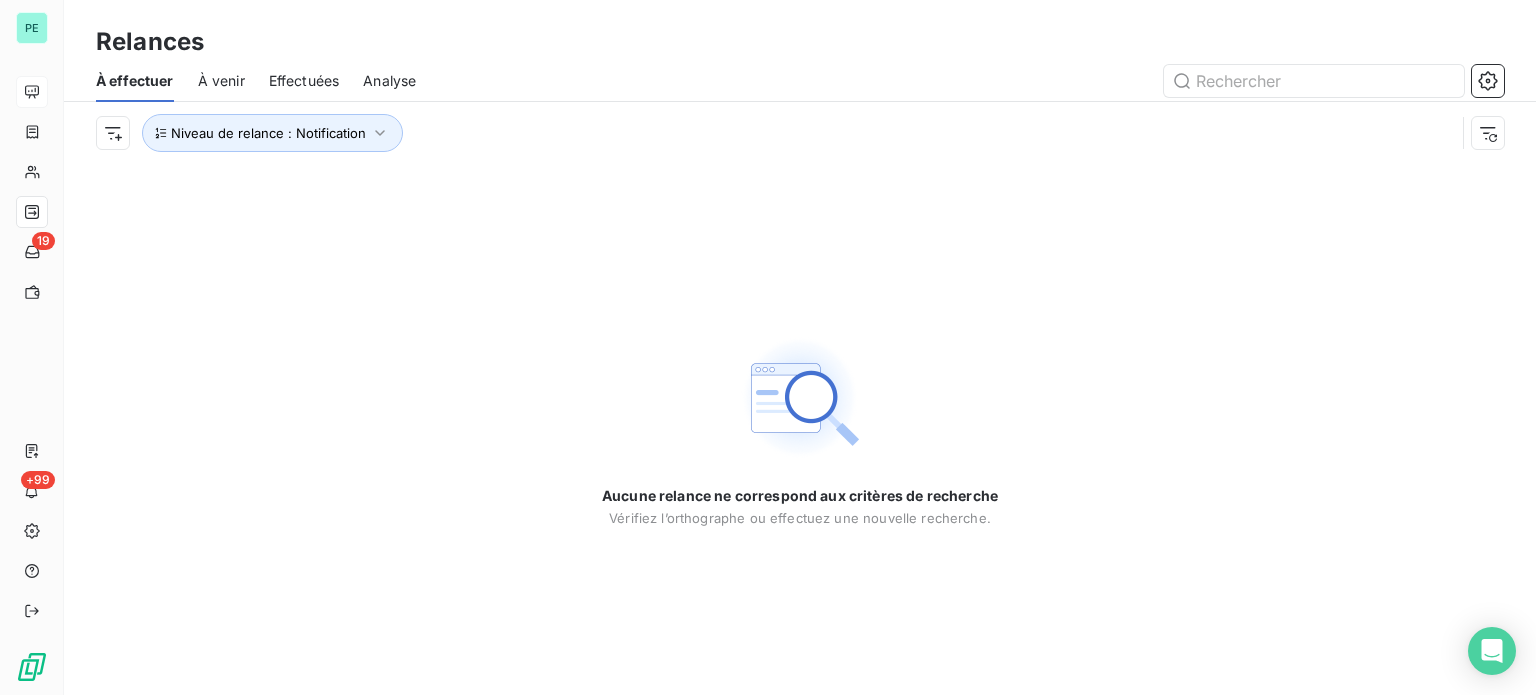 click at bounding box center [972, 81] 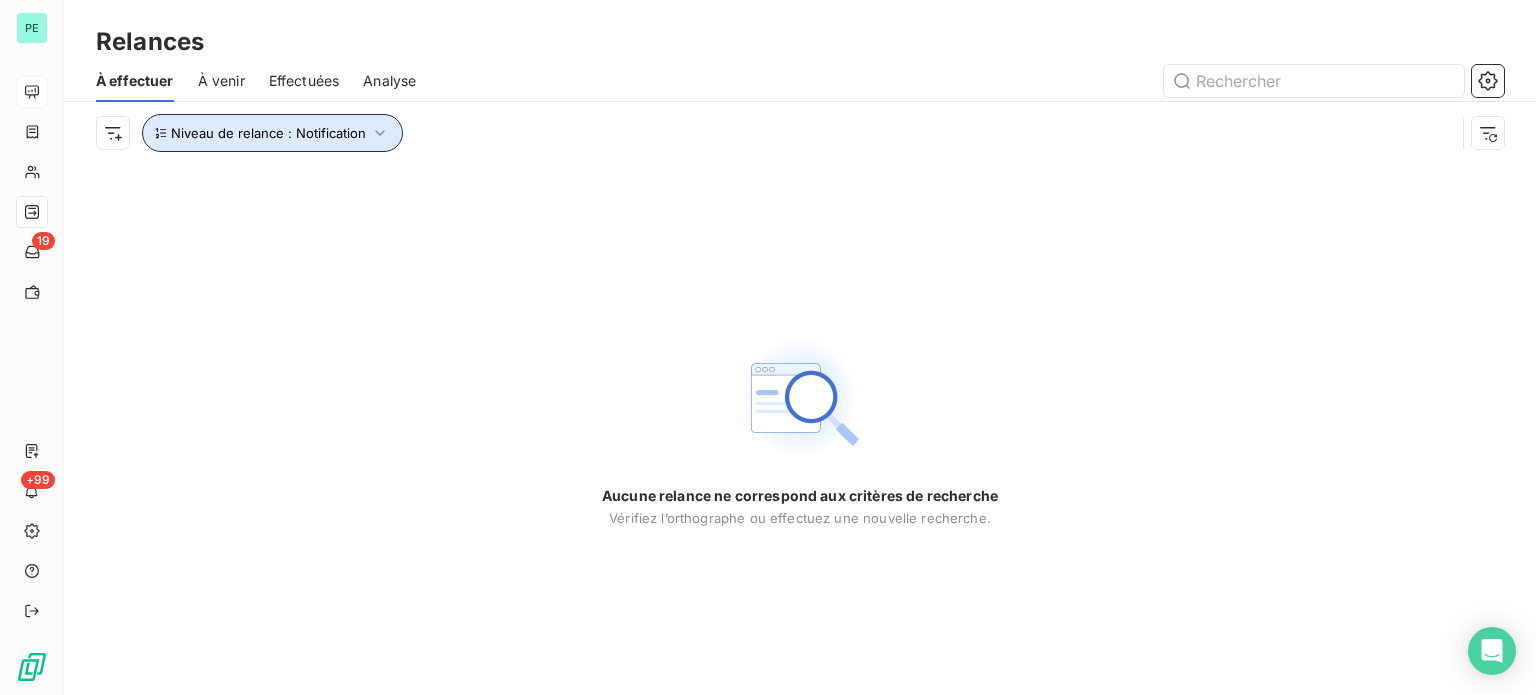 click on "Niveau de relance  : Notification" at bounding box center (268, 133) 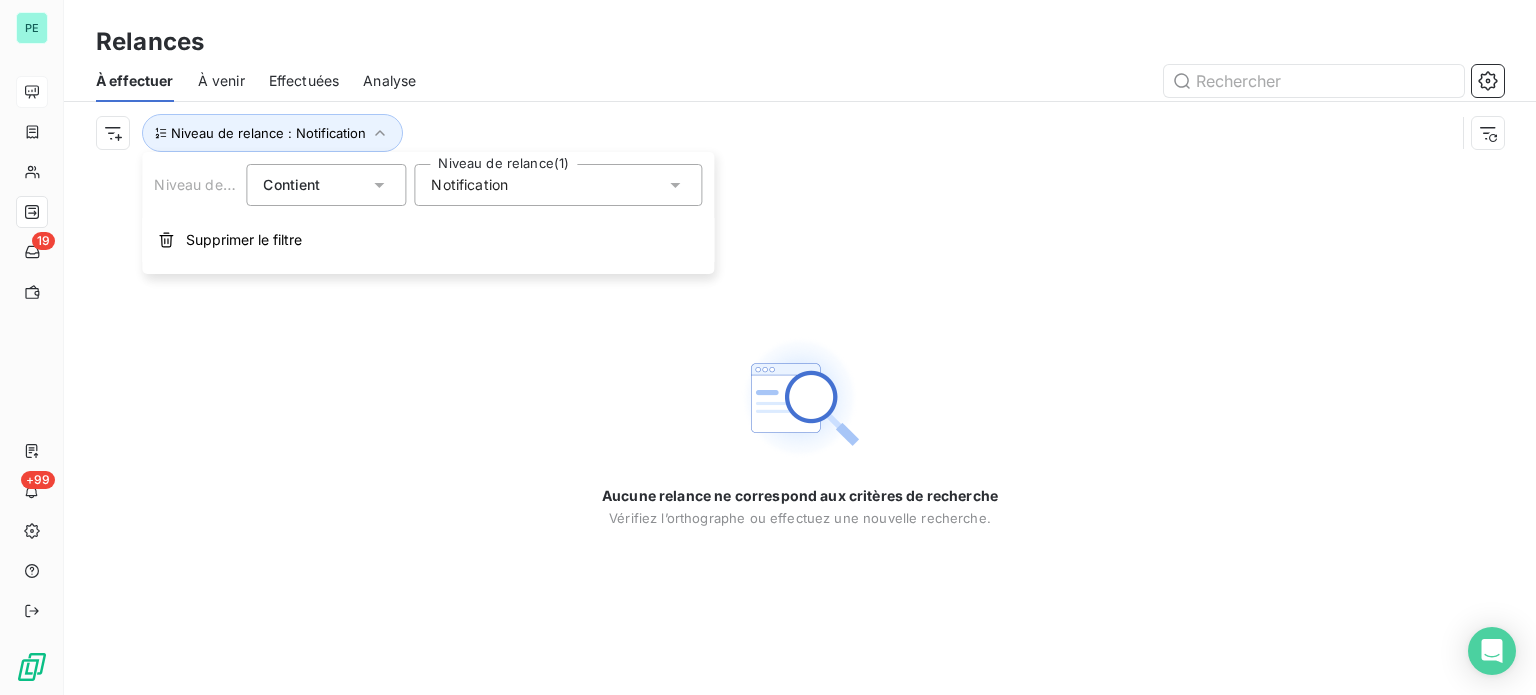 click on "Notification" at bounding box center (469, 185) 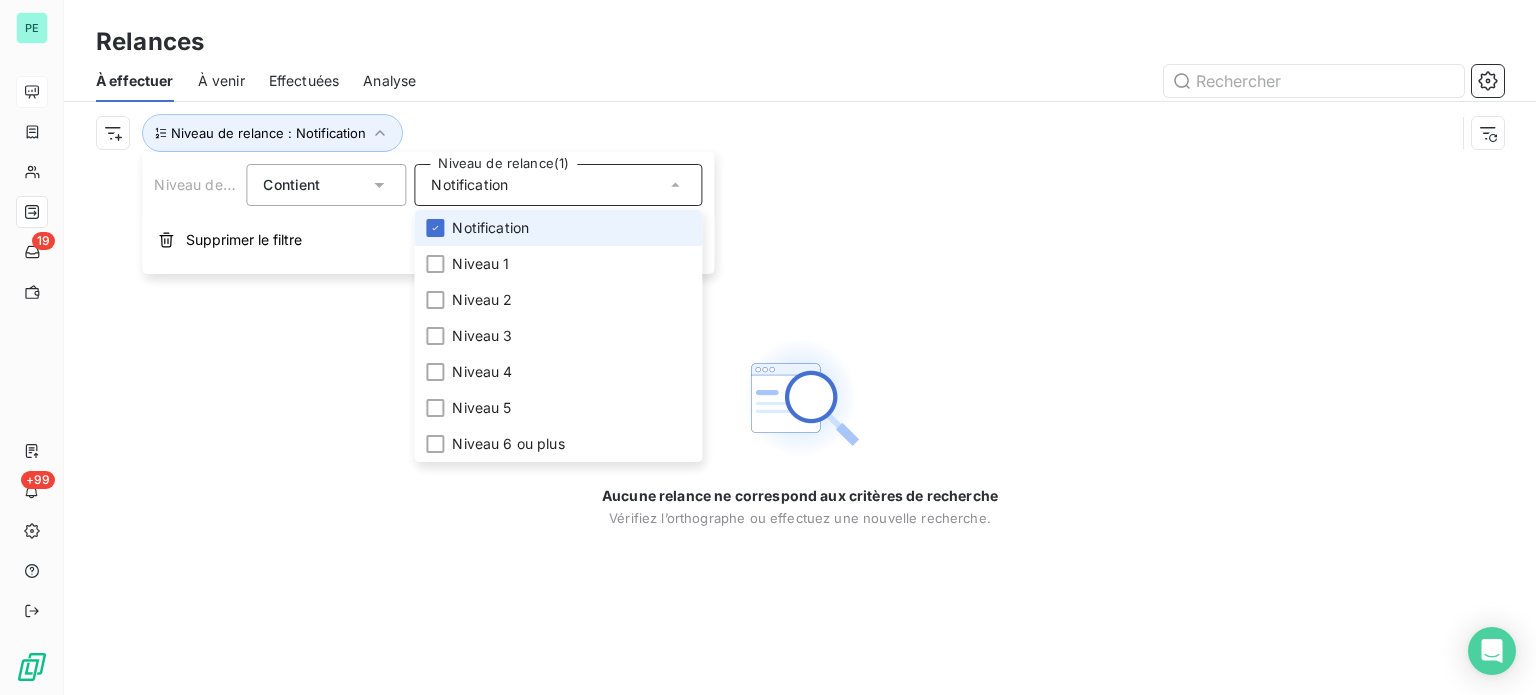 click on "Notification" at bounding box center (490, 228) 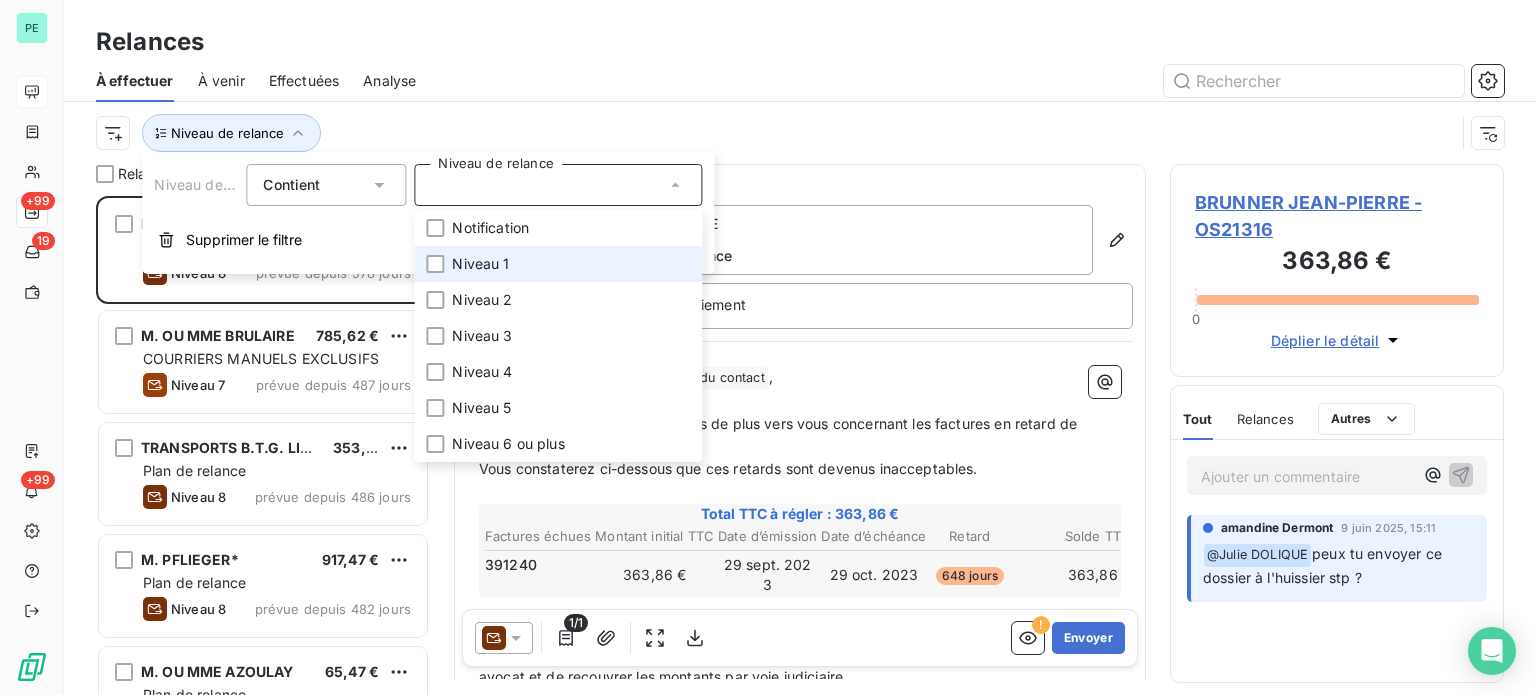 scroll, scrollTop: 16, scrollLeft: 16, axis: both 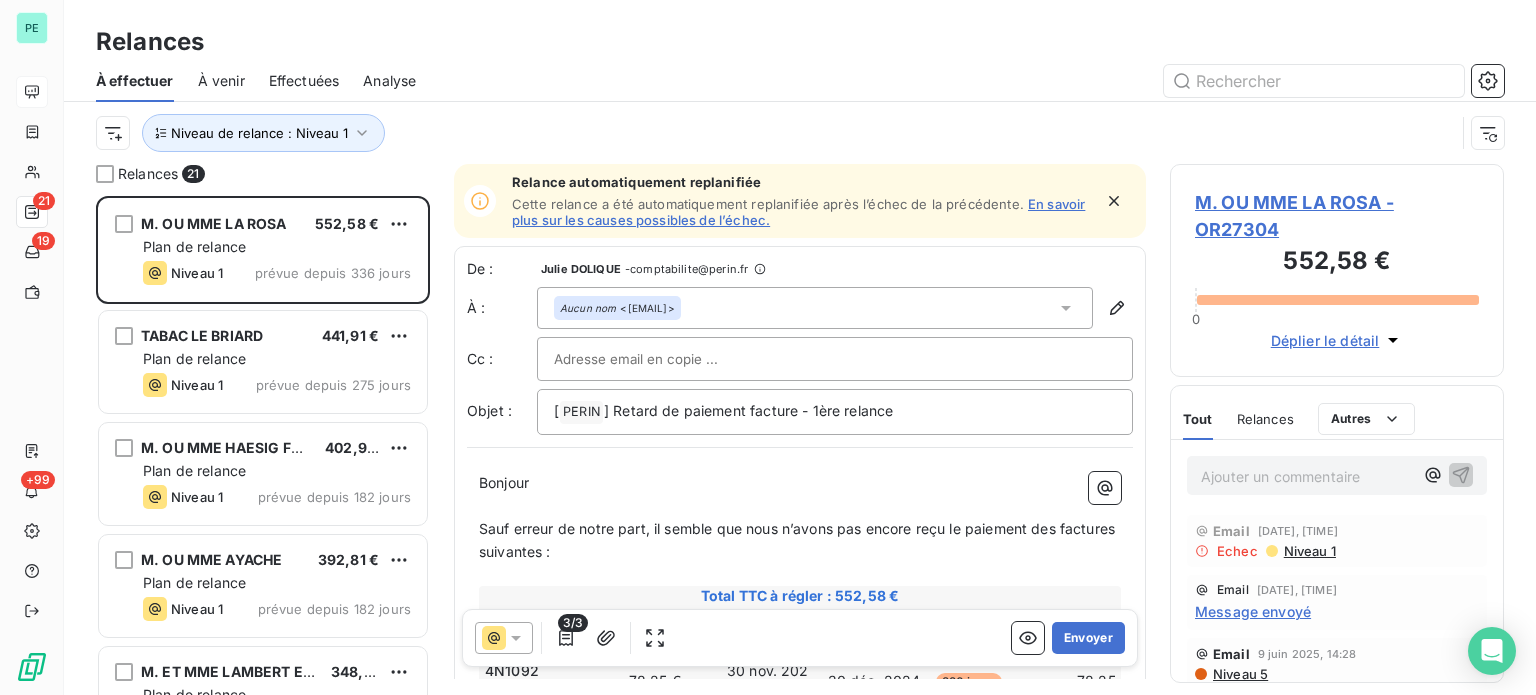 click at bounding box center [972, 81] 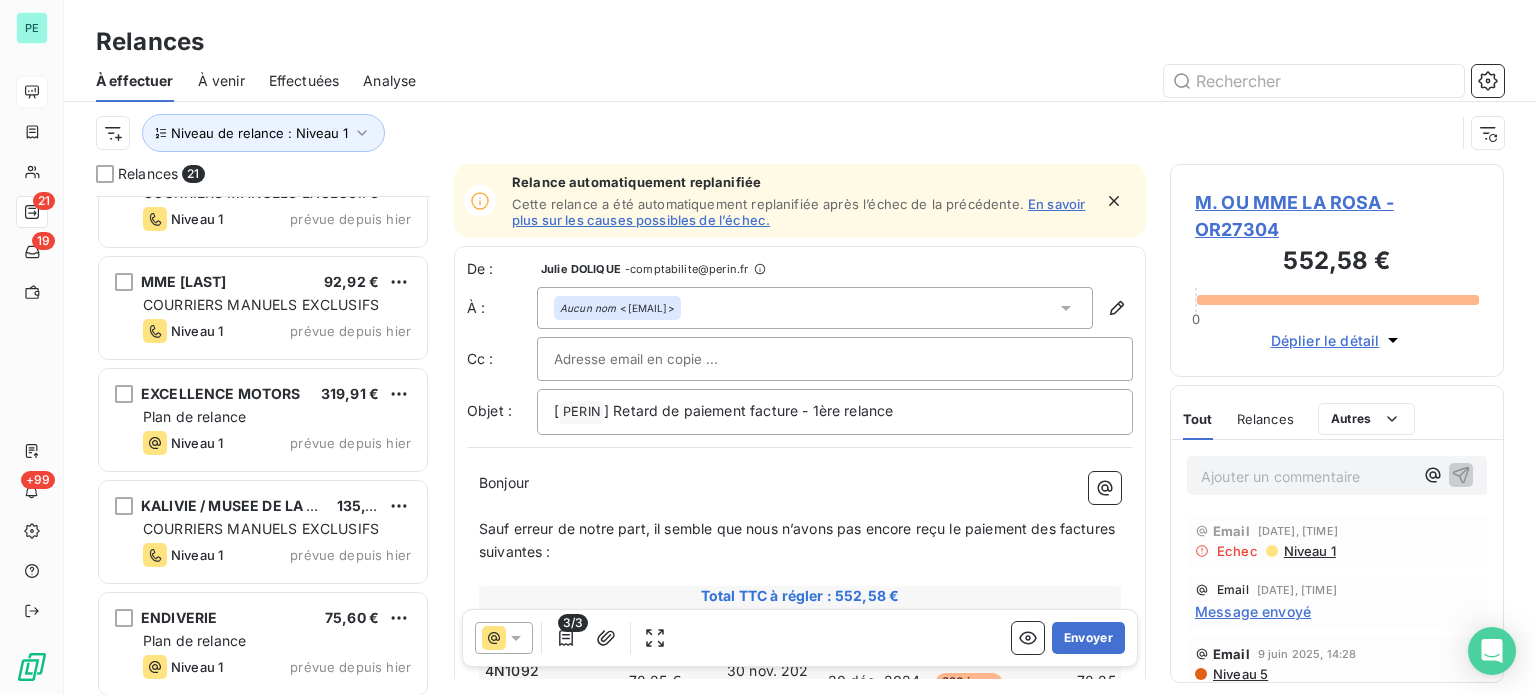 scroll, scrollTop: 1853, scrollLeft: 0, axis: vertical 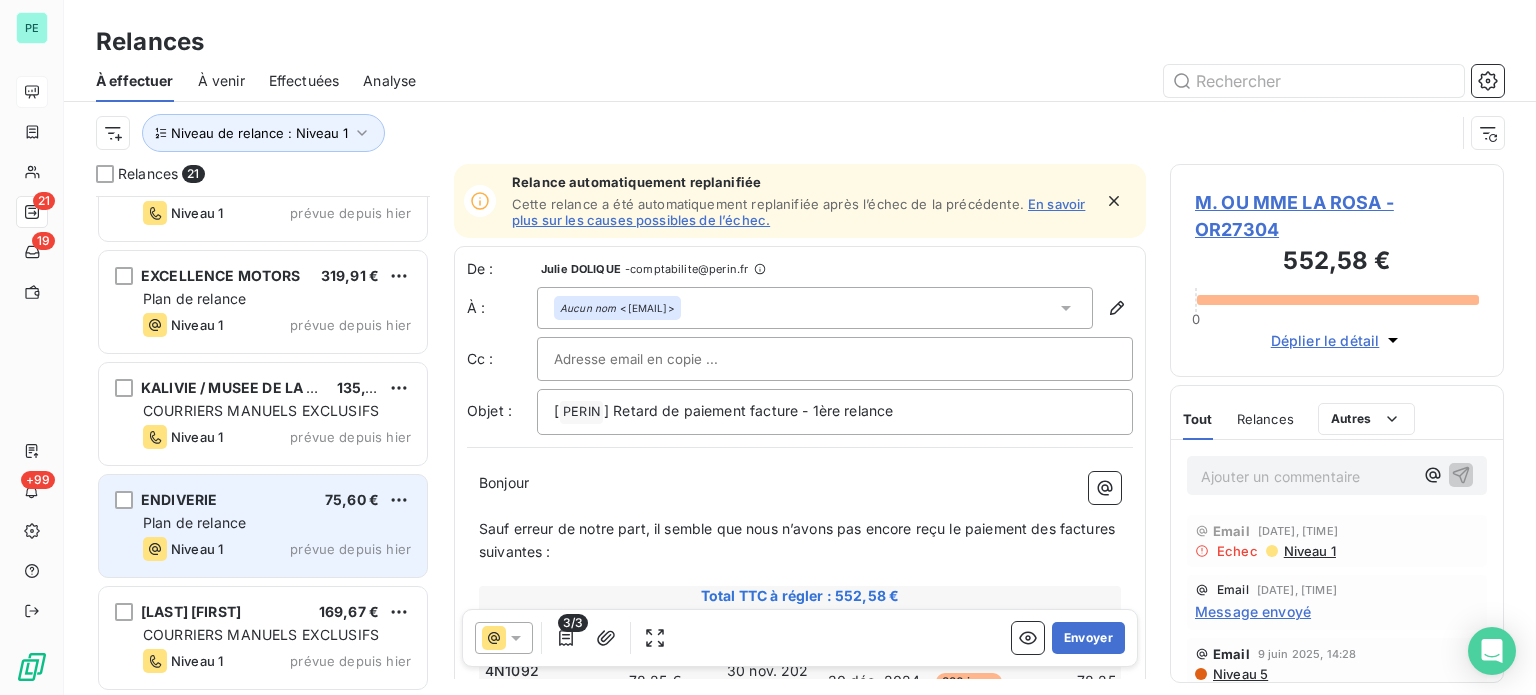 click on "Niveau 1 prévue depuis hier" at bounding box center [277, 549] 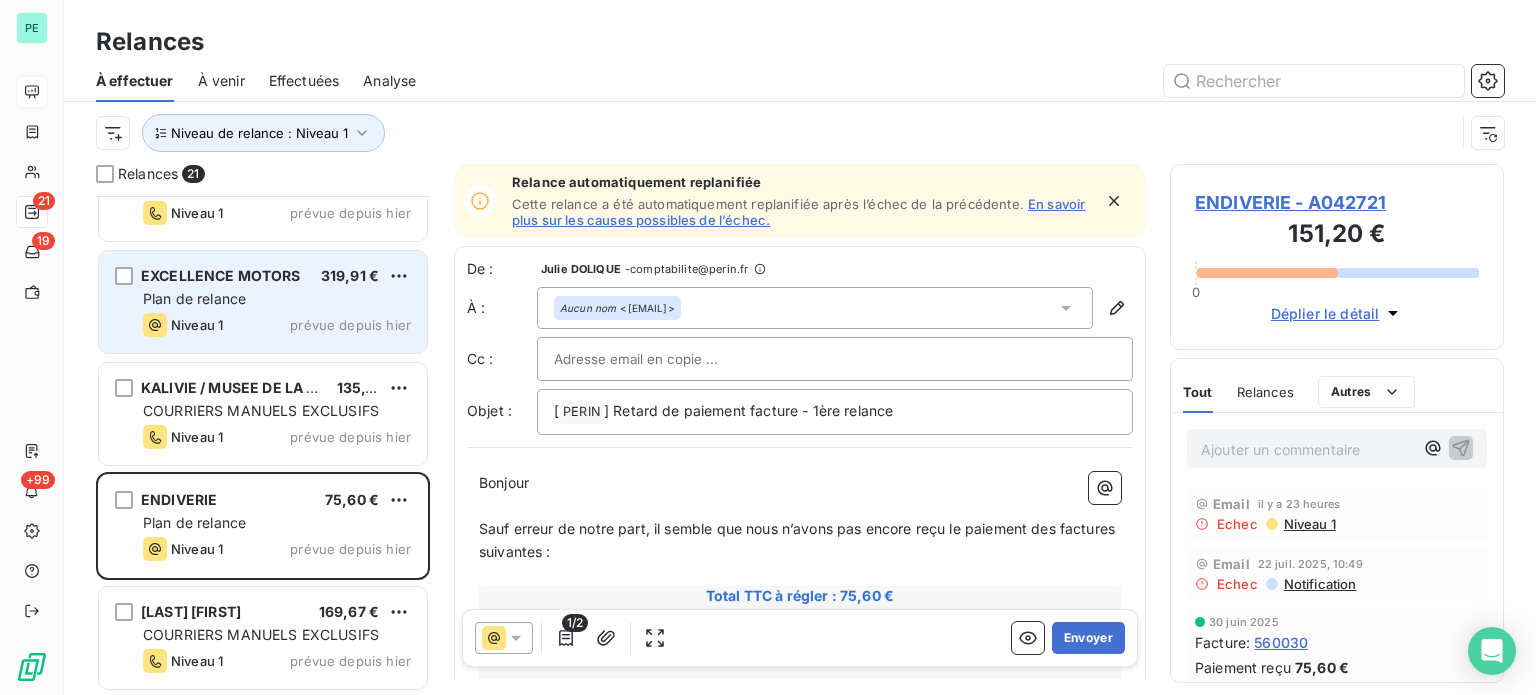 click on "Plan de relance" at bounding box center [277, 299] 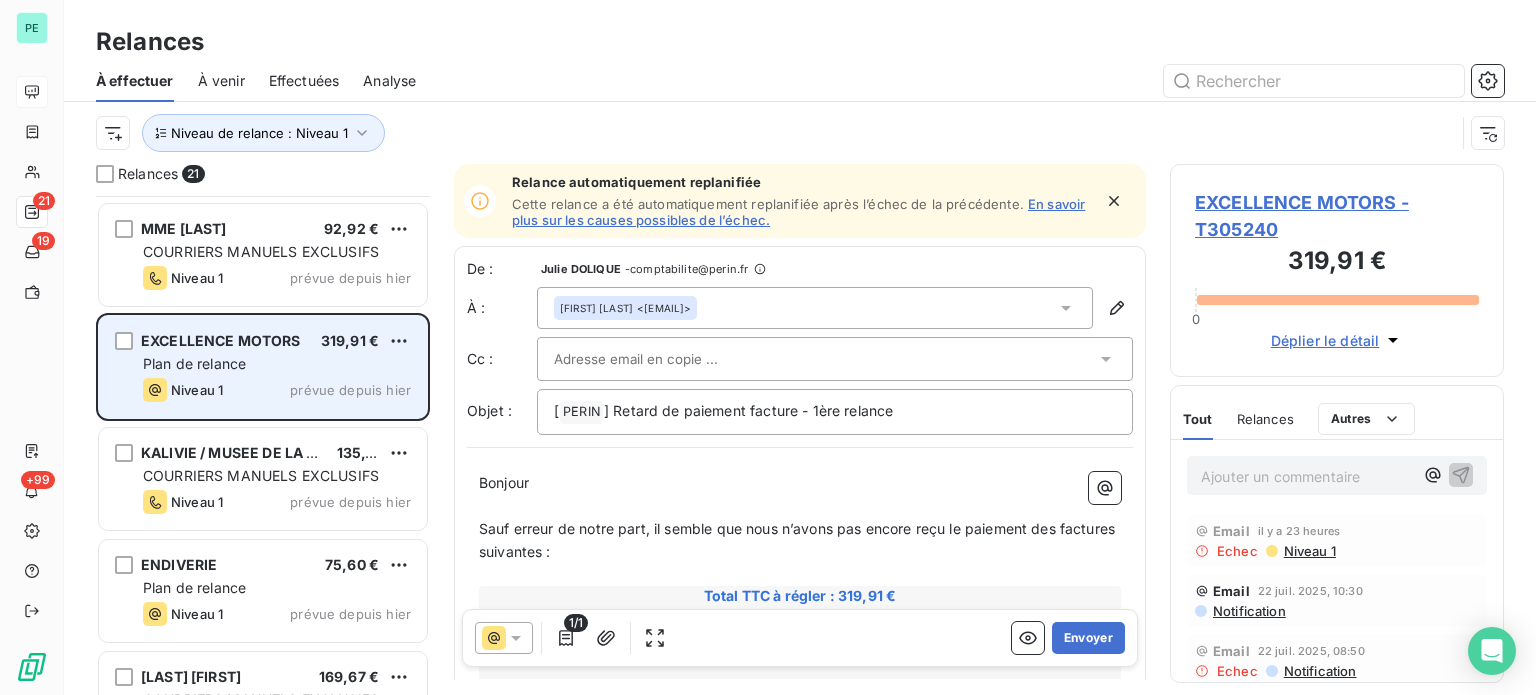 scroll, scrollTop: 1753, scrollLeft: 0, axis: vertical 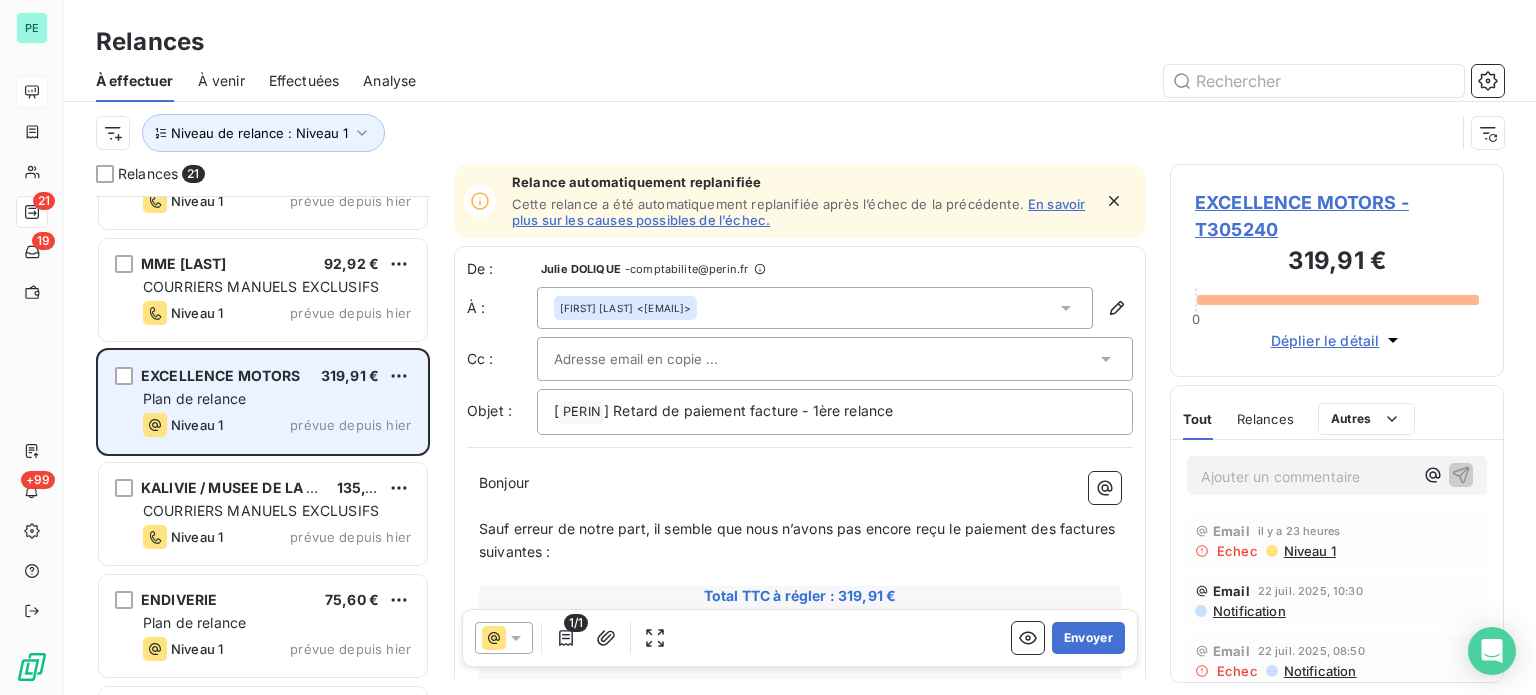click on "Niveau 1 prévue depuis hier" at bounding box center (277, 313) 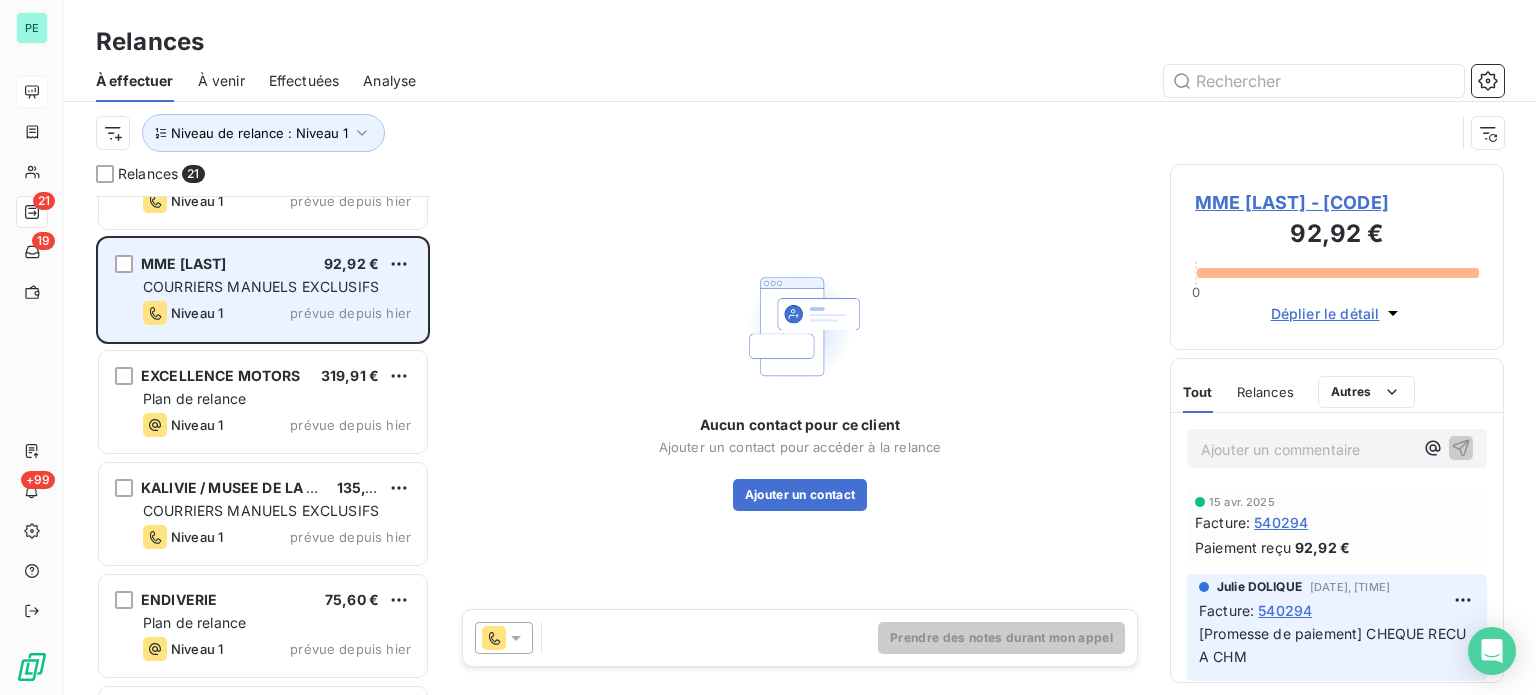 scroll, scrollTop: 1653, scrollLeft: 0, axis: vertical 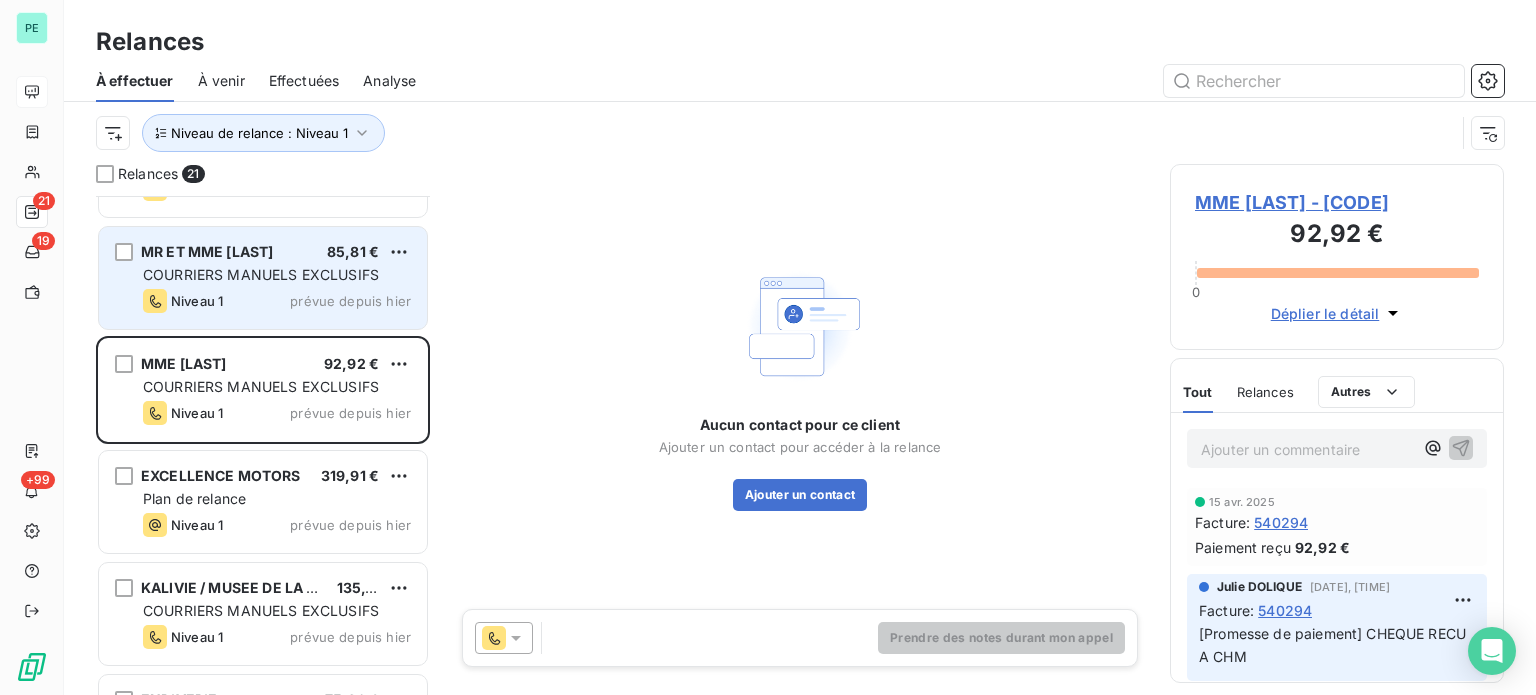 click on "MR ET MME [LAST] [FIRST] [PRICE] COURRIERS MANUELS EXCLUSIFS Niveau 1 prévue depuis hier" at bounding box center [263, 278] 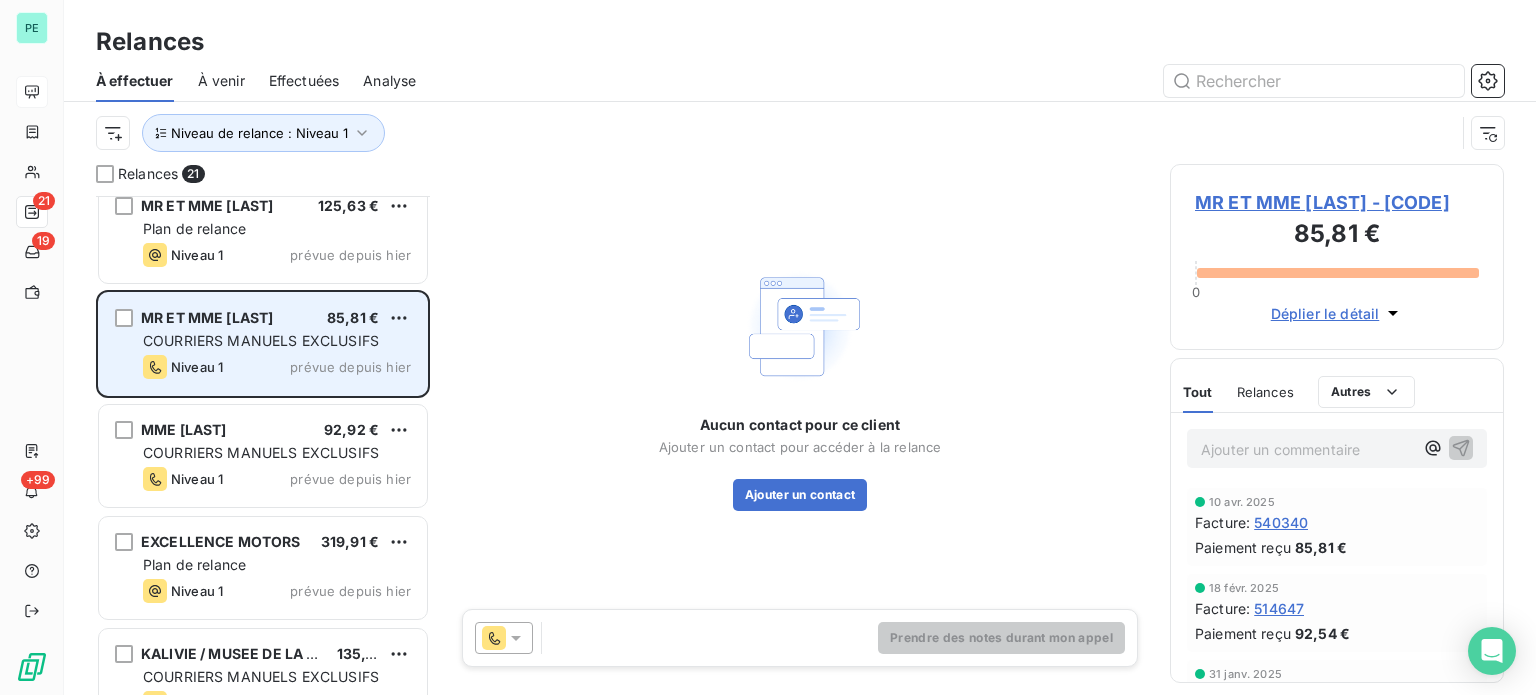 scroll, scrollTop: 1553, scrollLeft: 0, axis: vertical 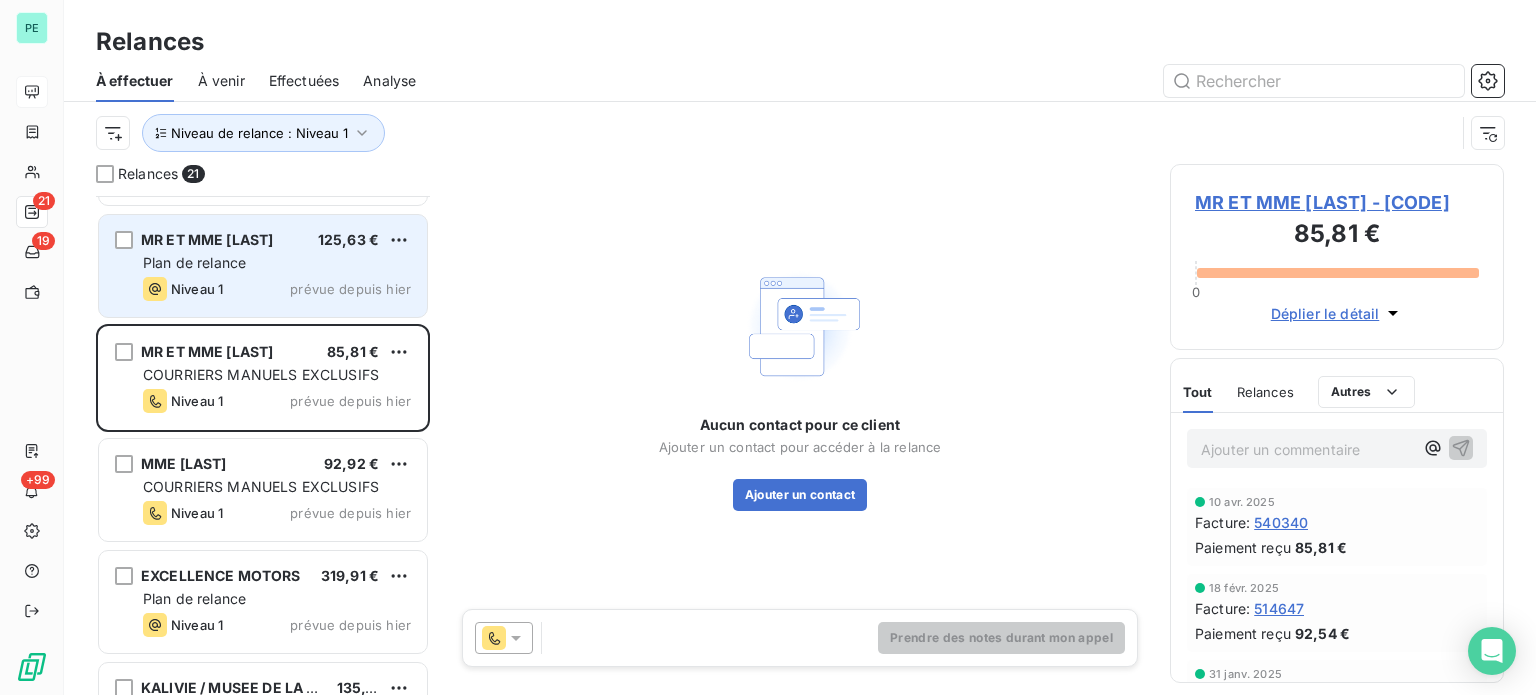 click on "Niveau 1 prévue depuis hier" at bounding box center [277, 289] 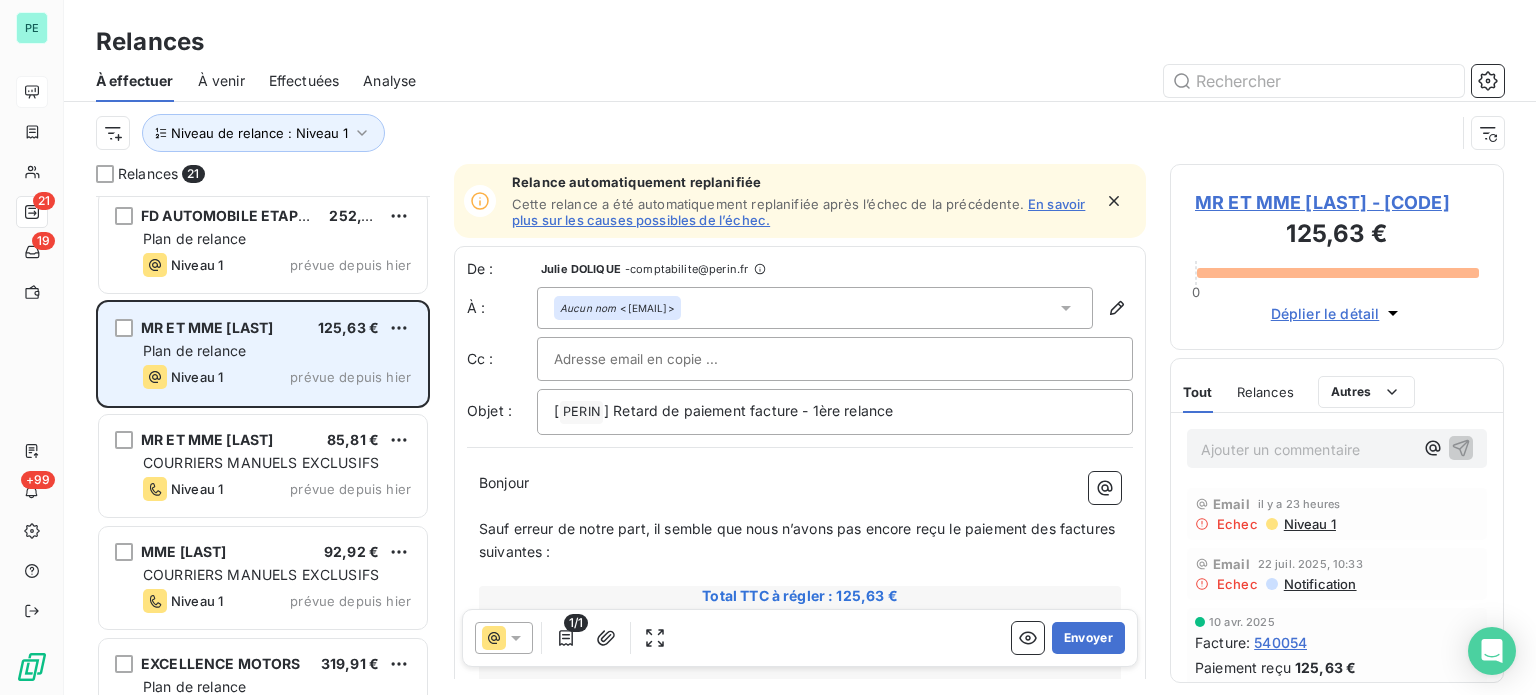 scroll, scrollTop: 1353, scrollLeft: 0, axis: vertical 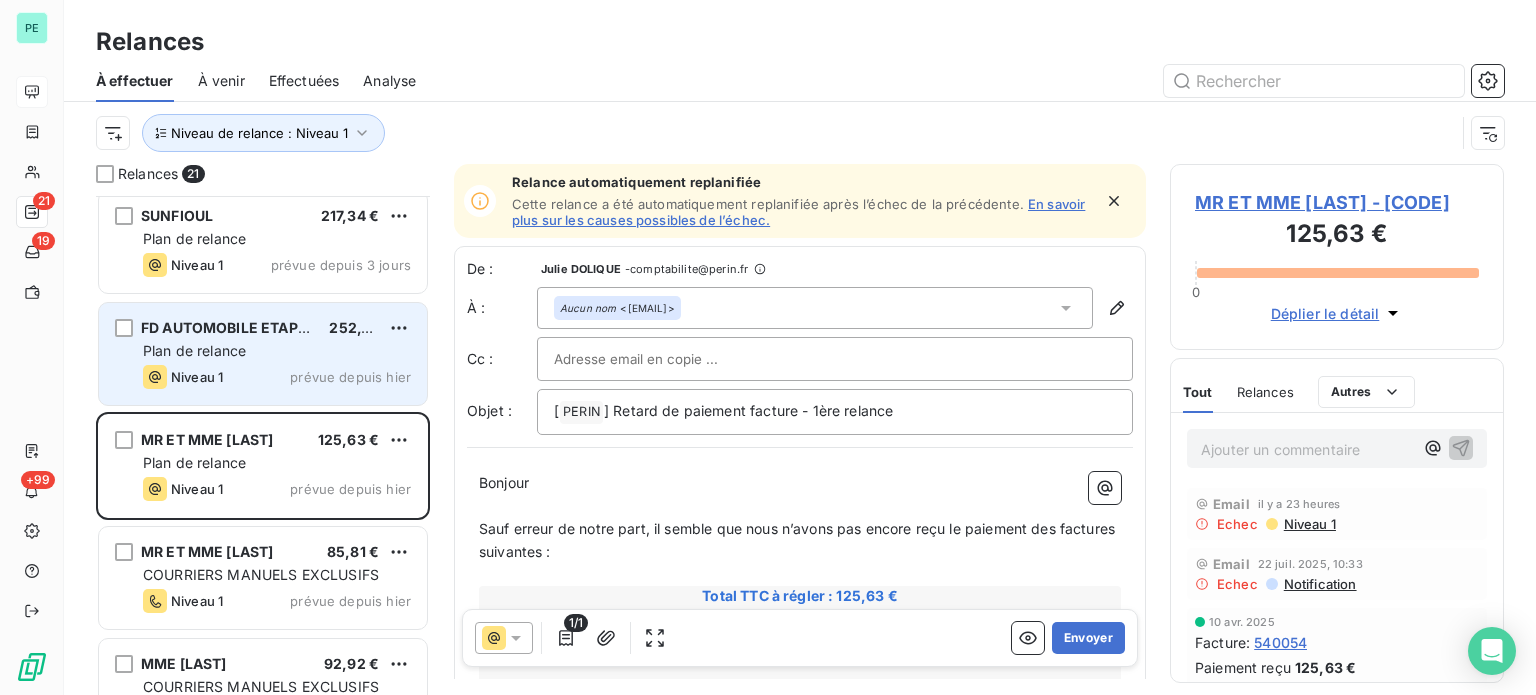 click on "[COMPANY] [PRICE] Plan de relance Niveau 1 prévue depuis hier" at bounding box center [263, 354] 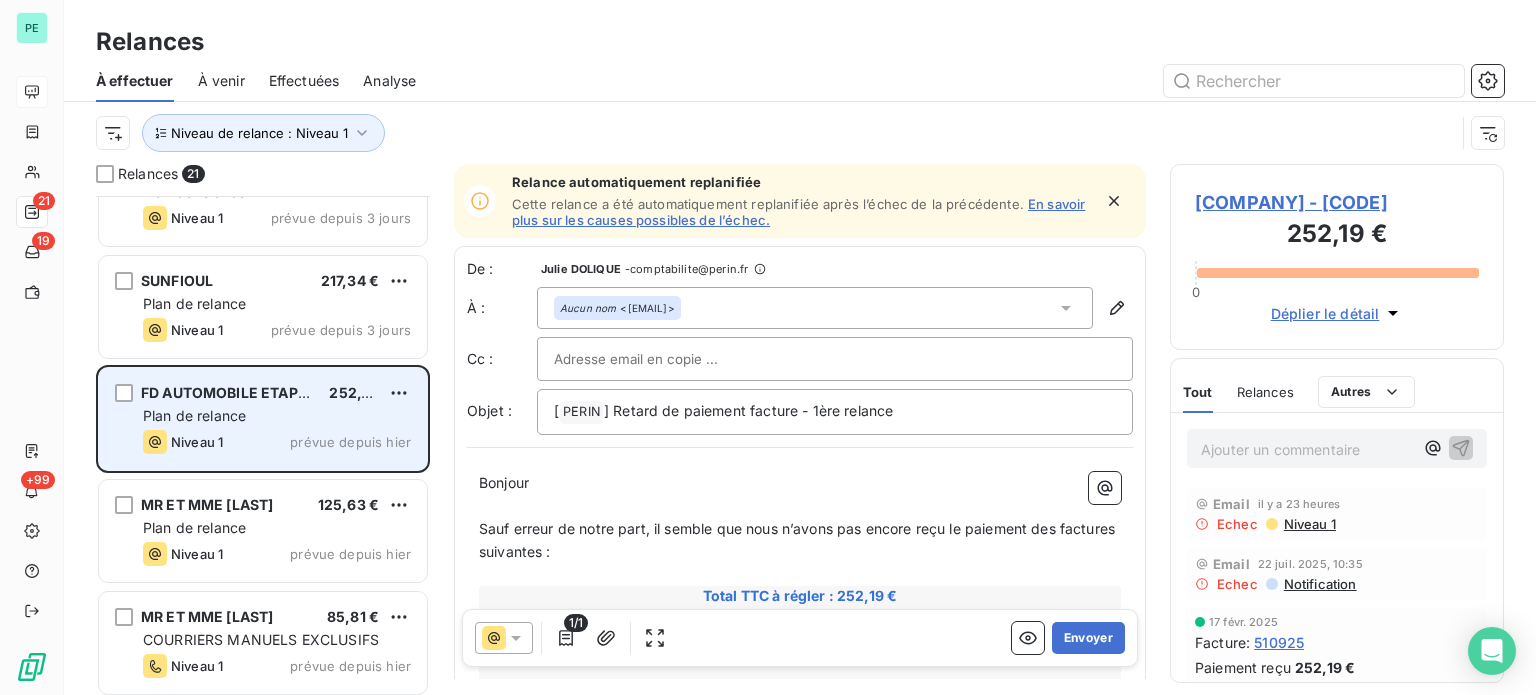 scroll, scrollTop: 1253, scrollLeft: 0, axis: vertical 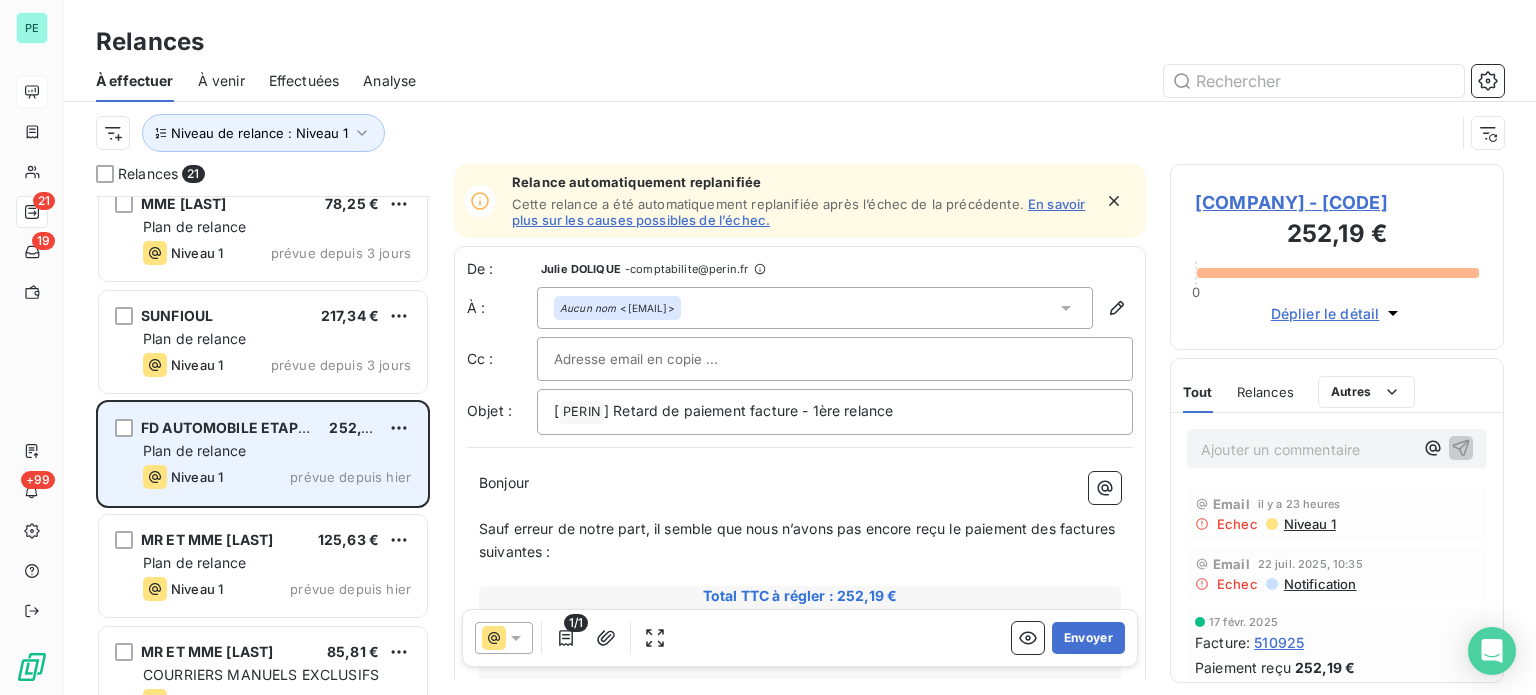 click on "Niveau 1 prévue depuis 3 jours" at bounding box center (277, 365) 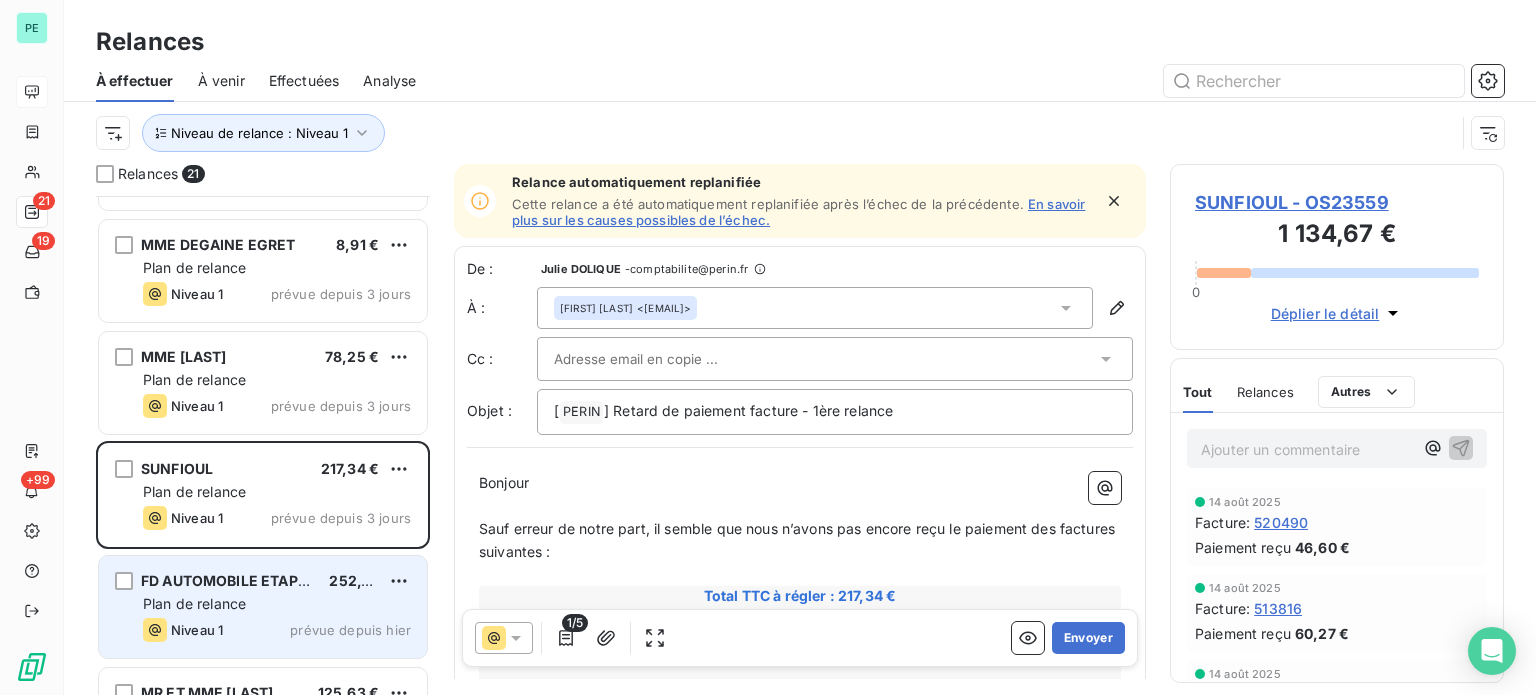 scroll, scrollTop: 1053, scrollLeft: 0, axis: vertical 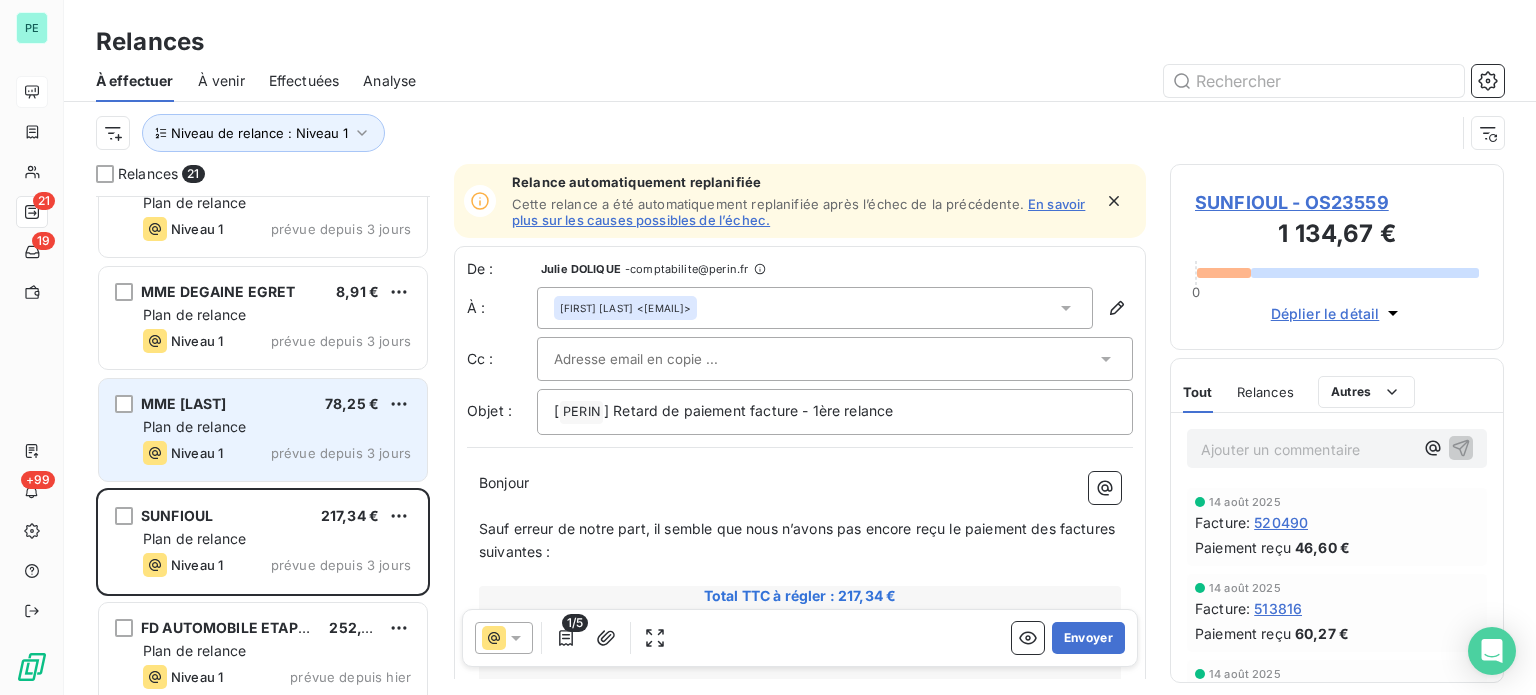 click on "MME [LAST] [PRICE]" at bounding box center [277, 404] 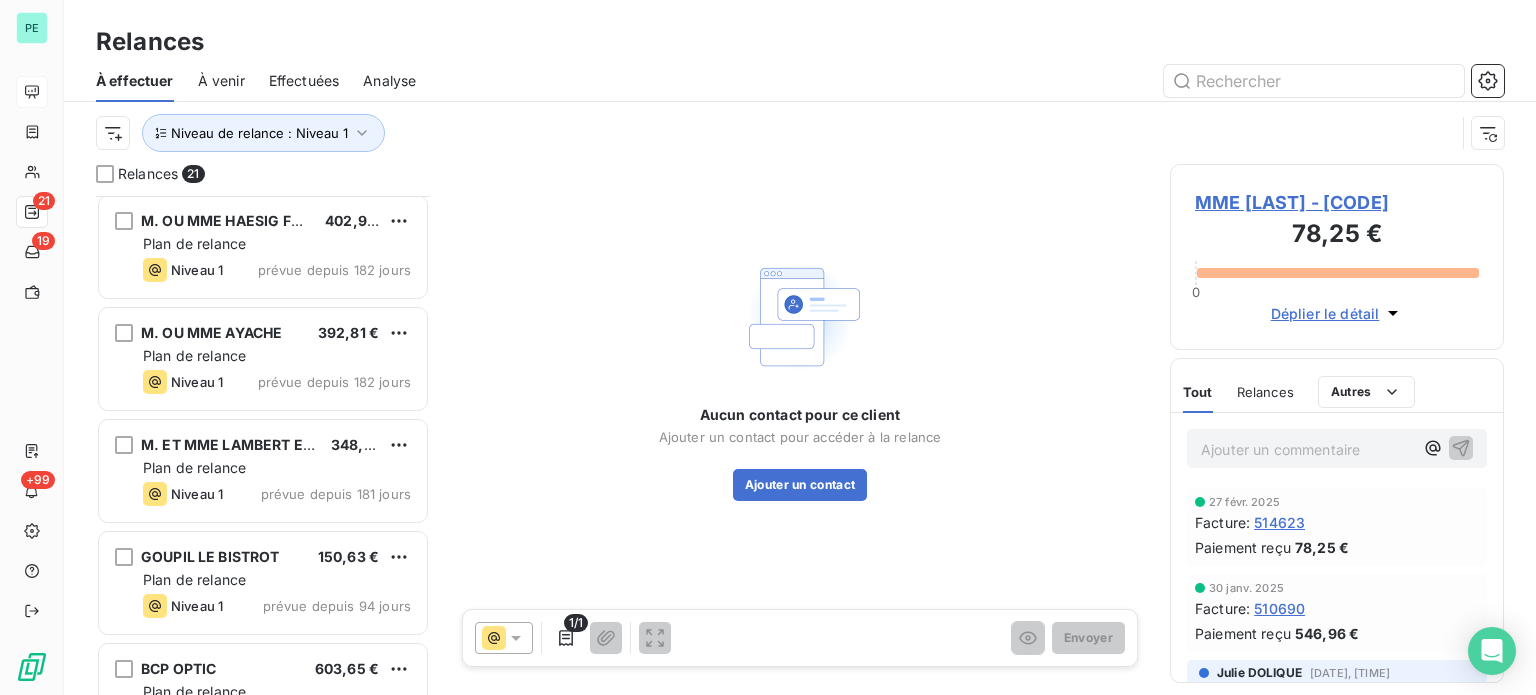 scroll, scrollTop: 153, scrollLeft: 0, axis: vertical 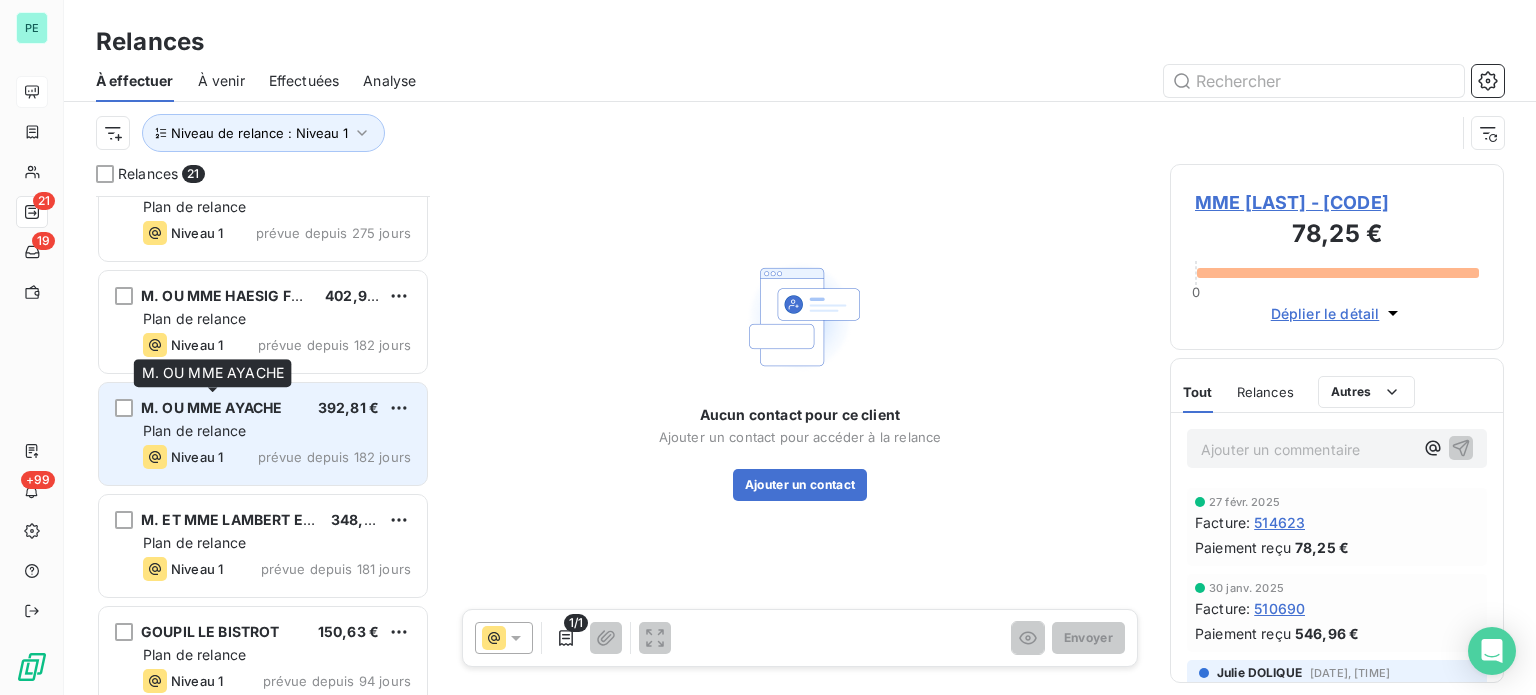 click on "M. OU MME AYACHE" at bounding box center [211, 407] 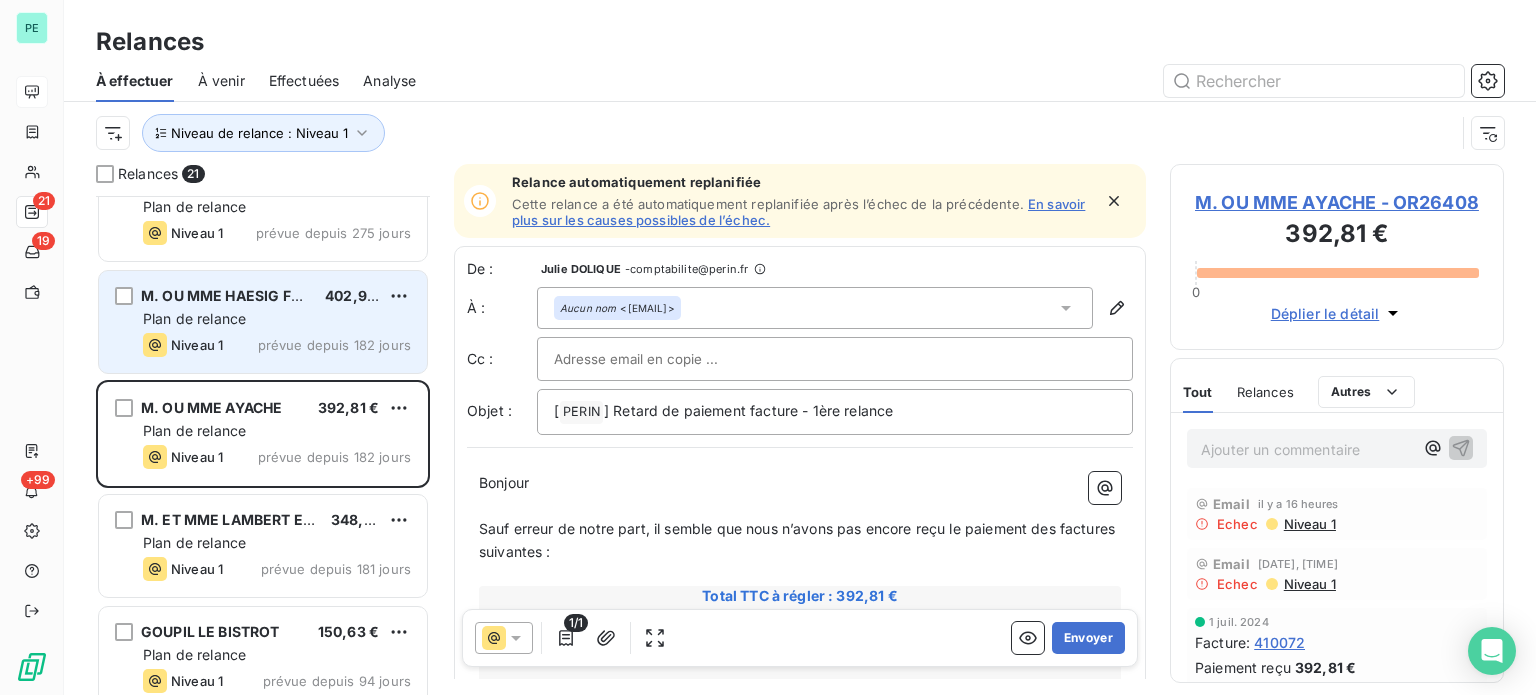 click on "prévue depuis 182 jours" at bounding box center (334, 345) 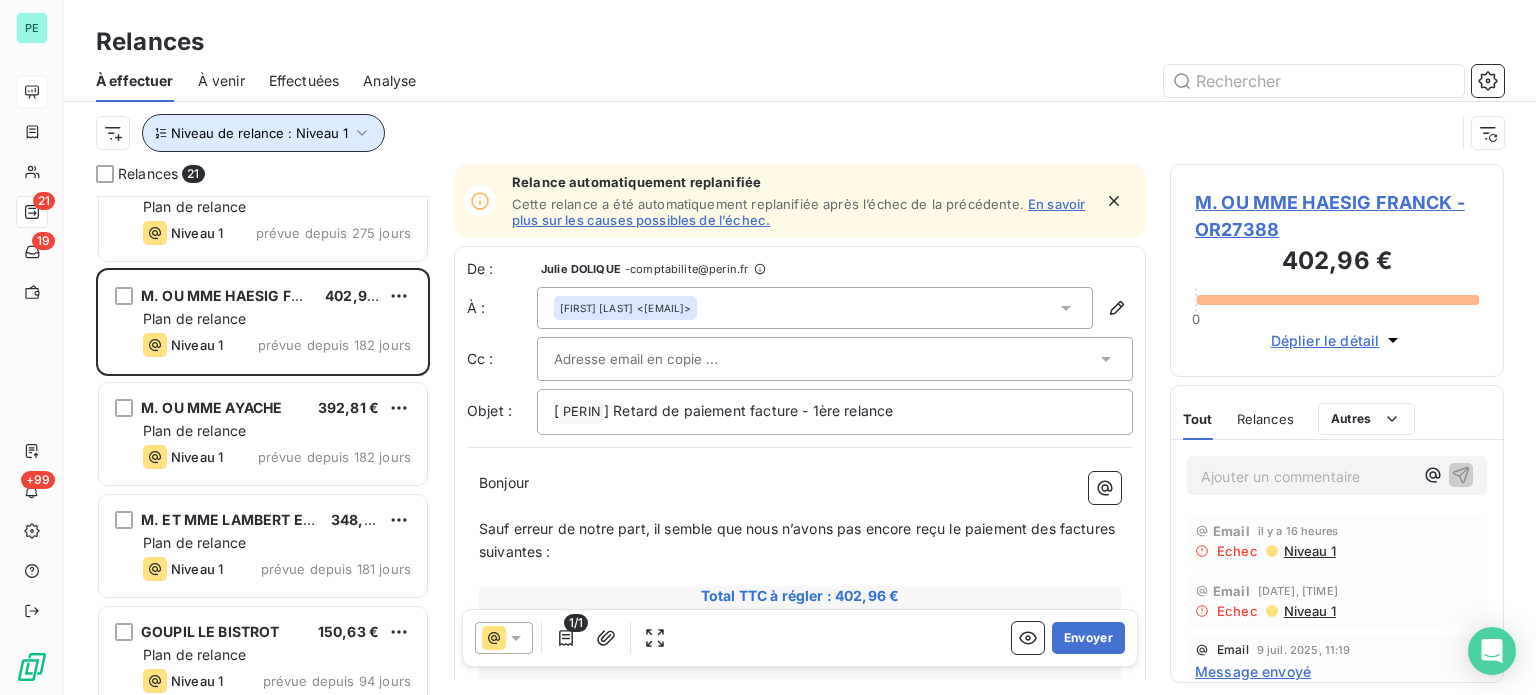 click on "Niveau de relance  : Niveau 1" at bounding box center [263, 133] 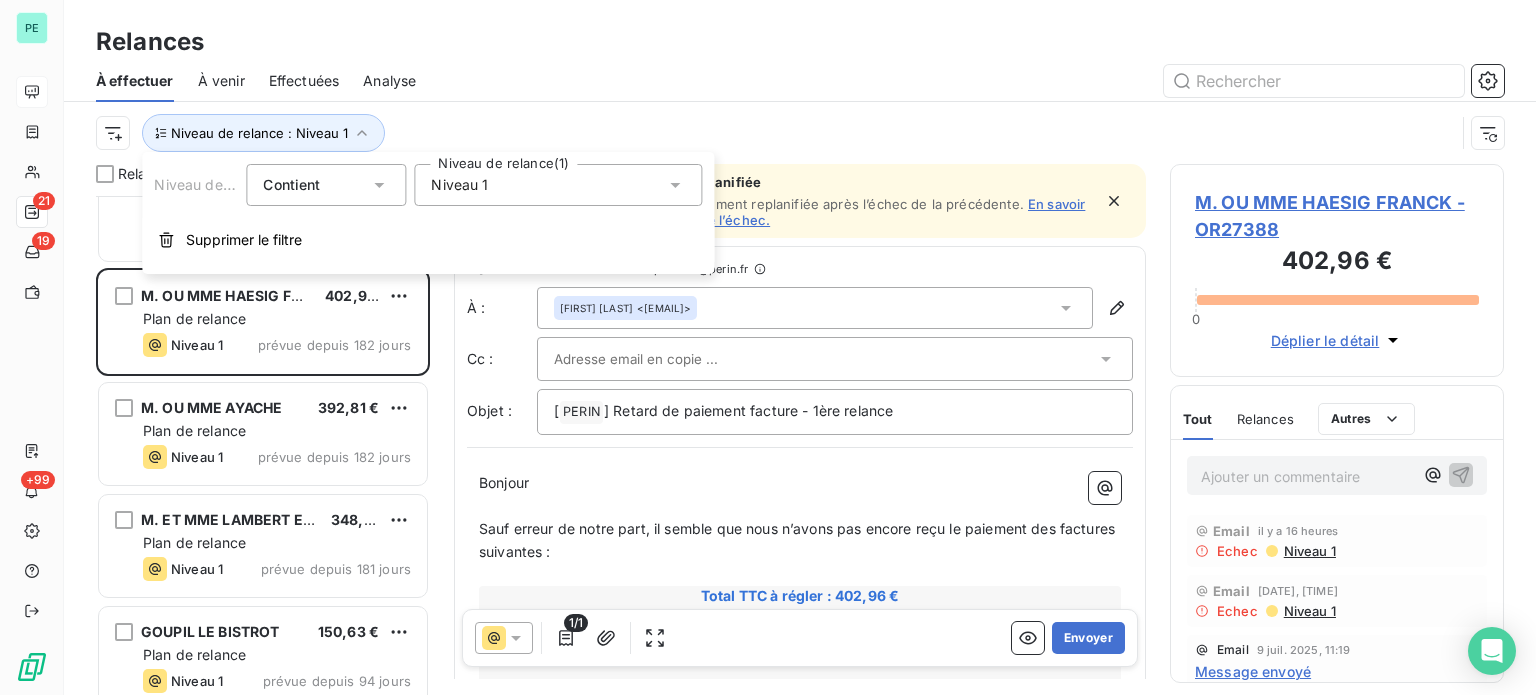click on "Niveau 1" at bounding box center (459, 185) 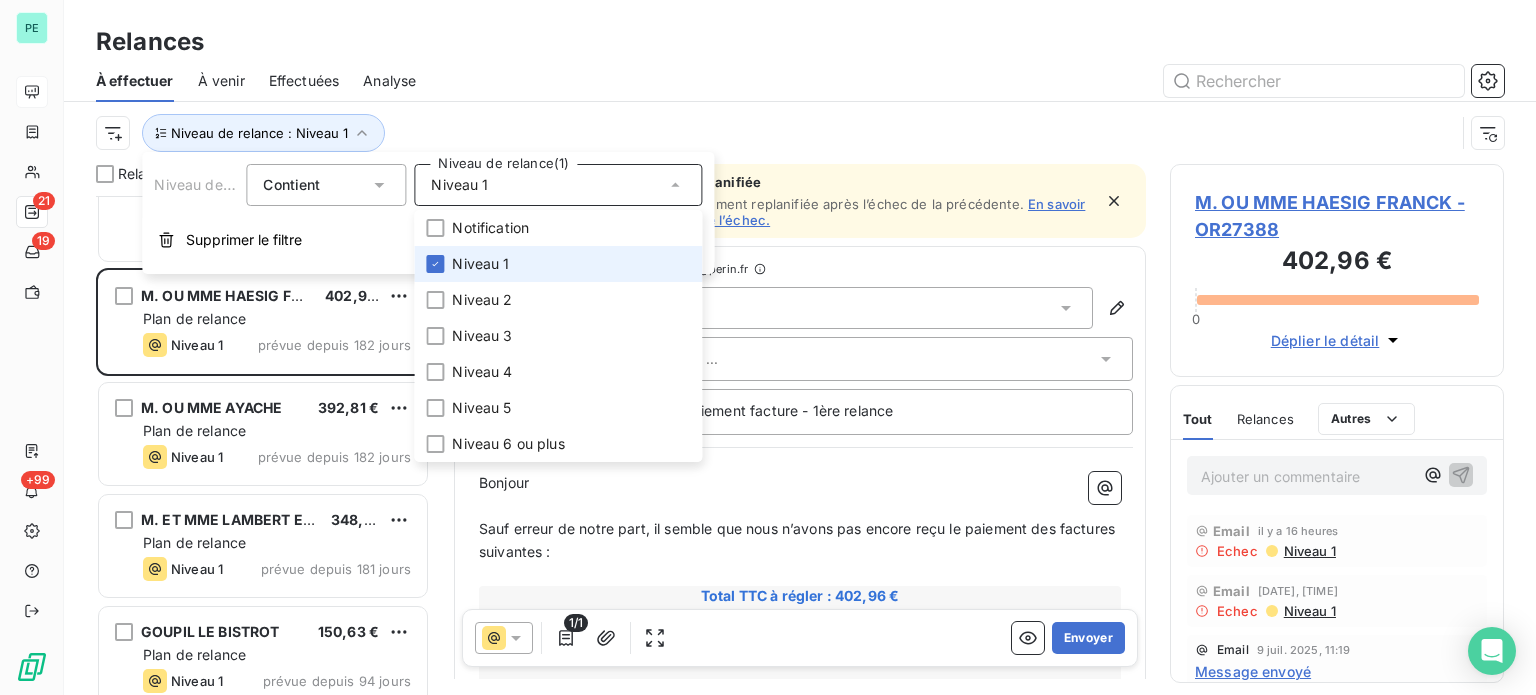 click on "Niveau 1" at bounding box center [558, 264] 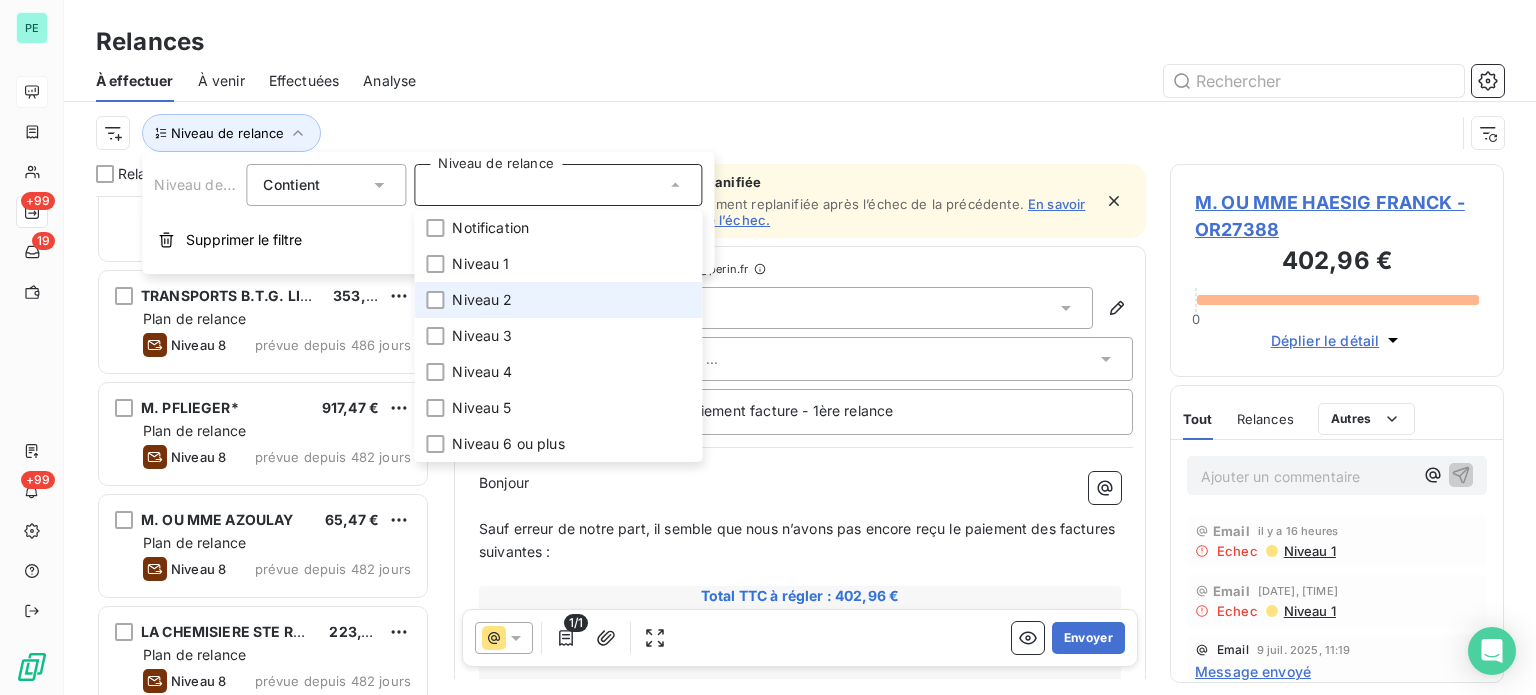 click on "Niveau 2" at bounding box center (482, 300) 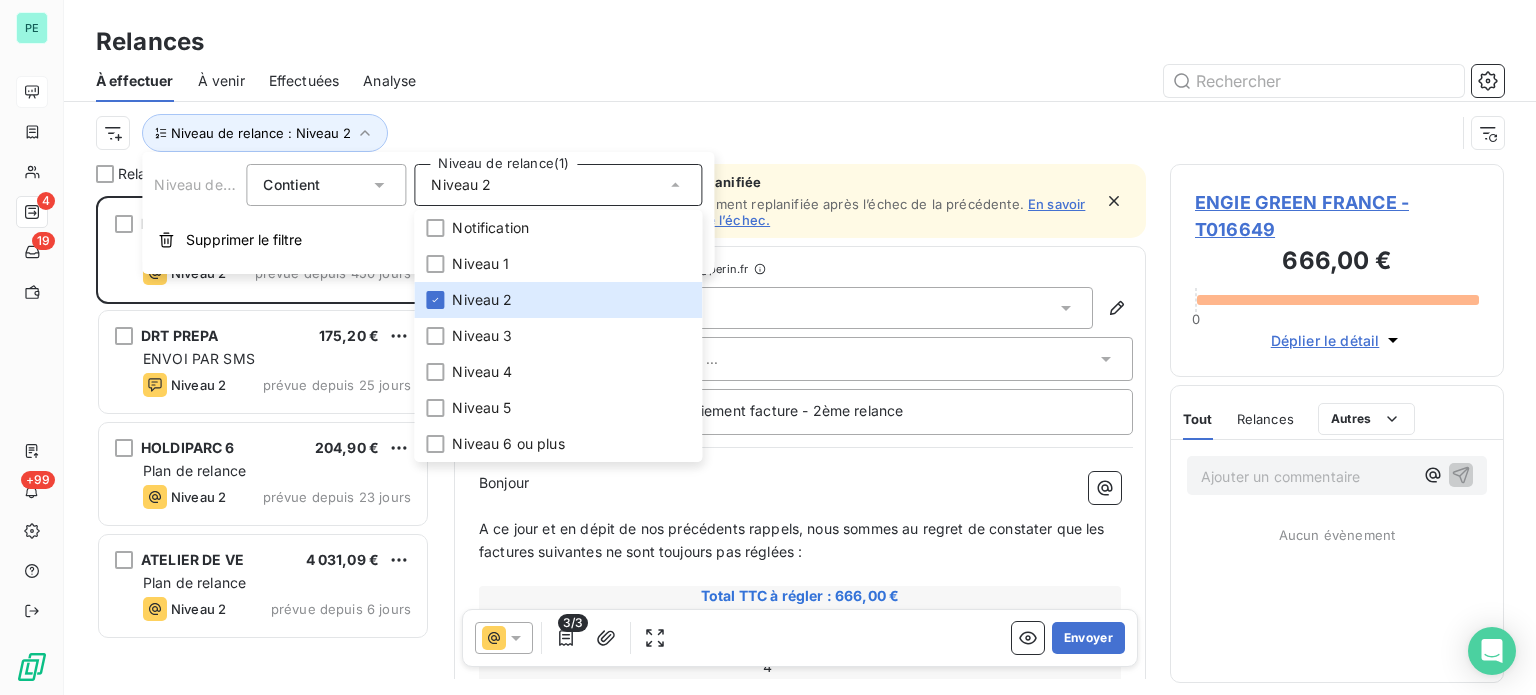 scroll, scrollTop: 16, scrollLeft: 16, axis: both 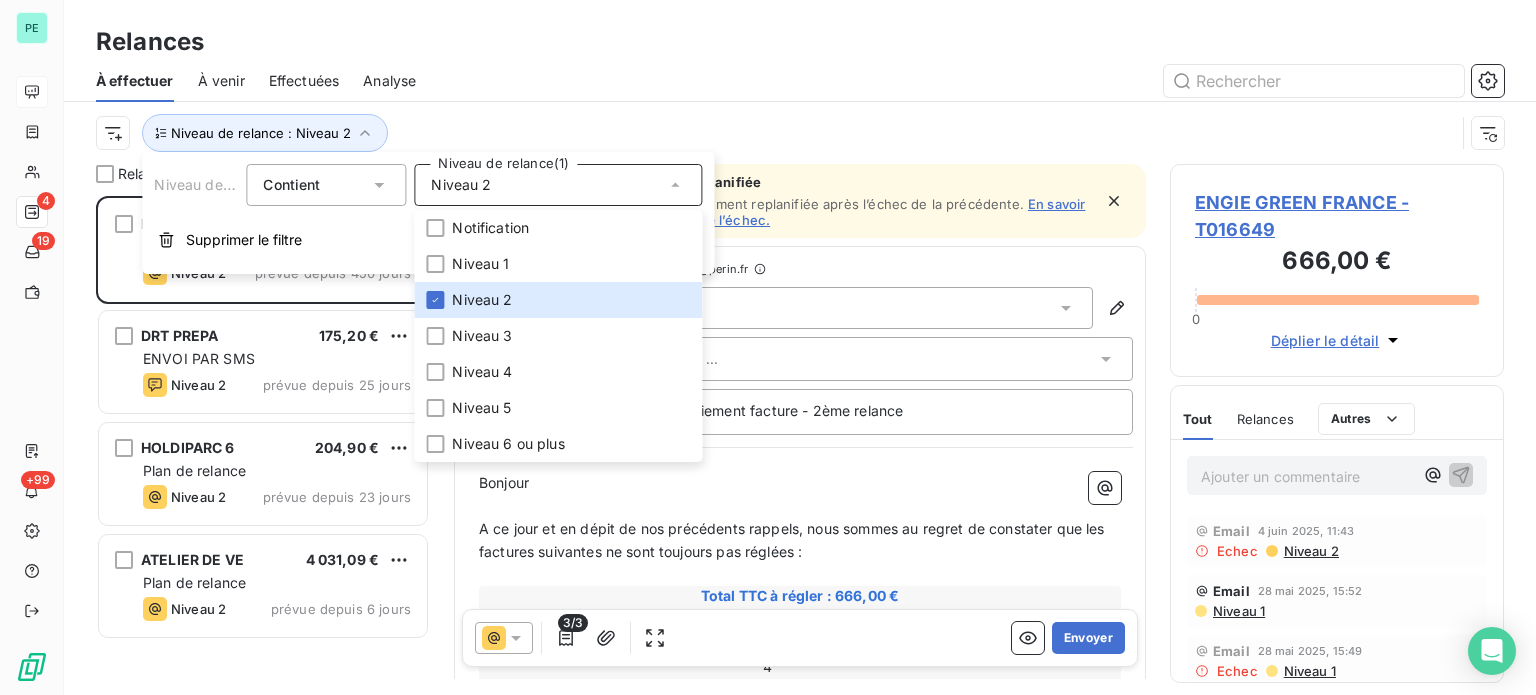 click at bounding box center [972, 81] 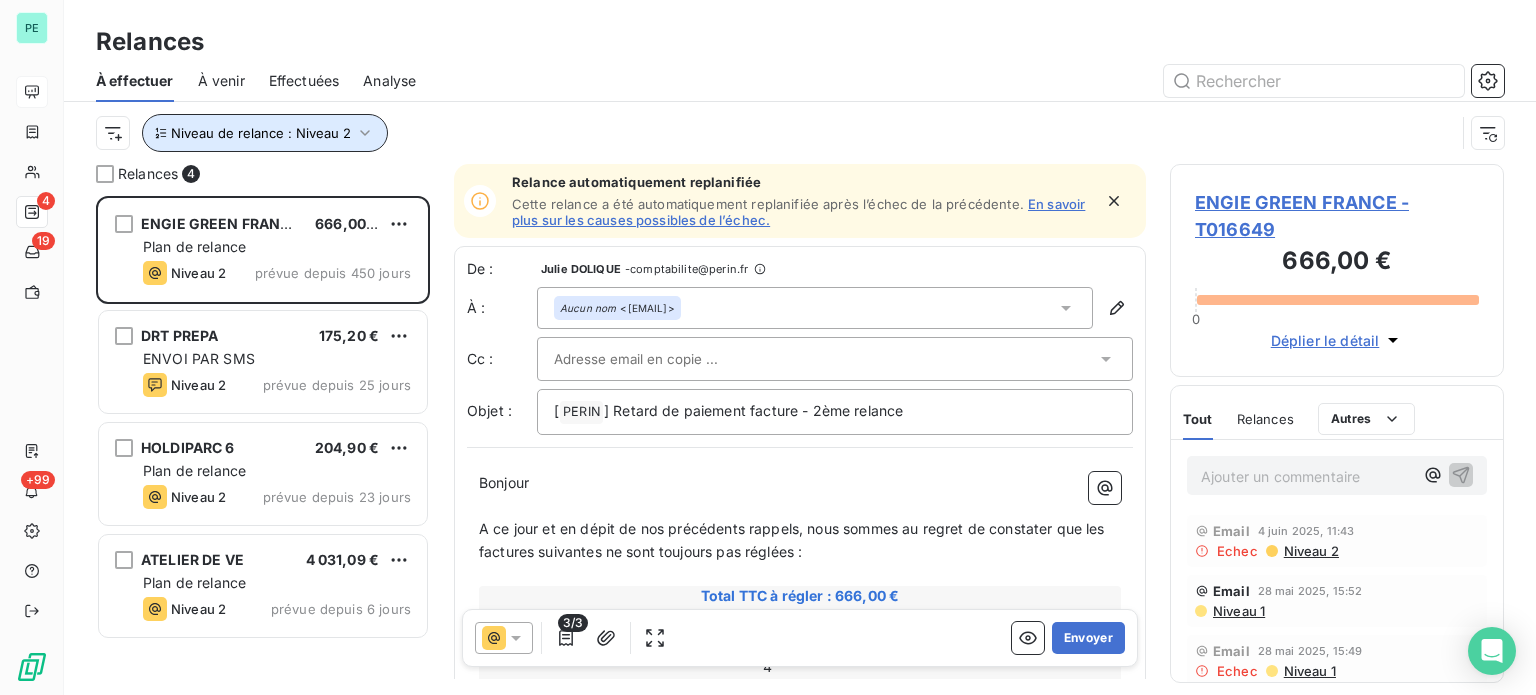 click on "Niveau de relance  : Niveau 2" at bounding box center (261, 133) 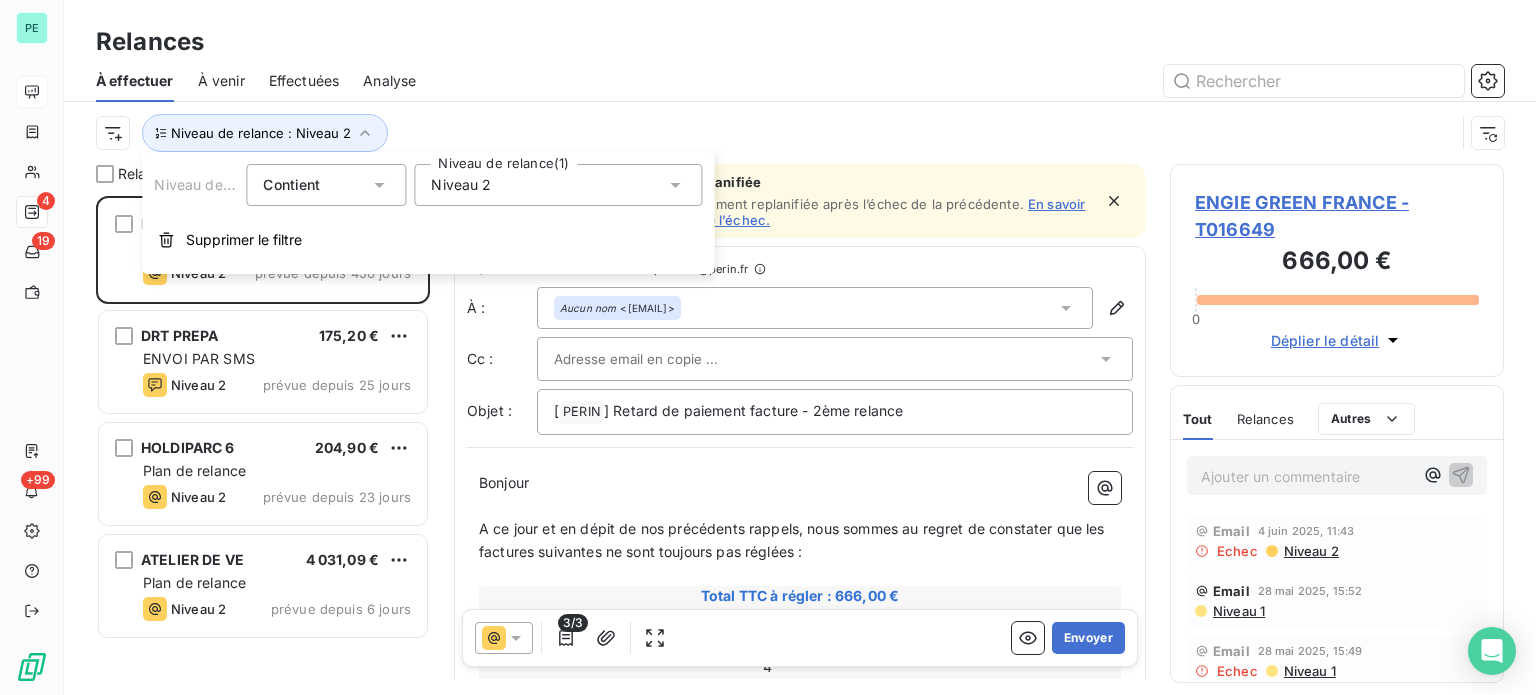 click on "Niveau 2" at bounding box center [461, 185] 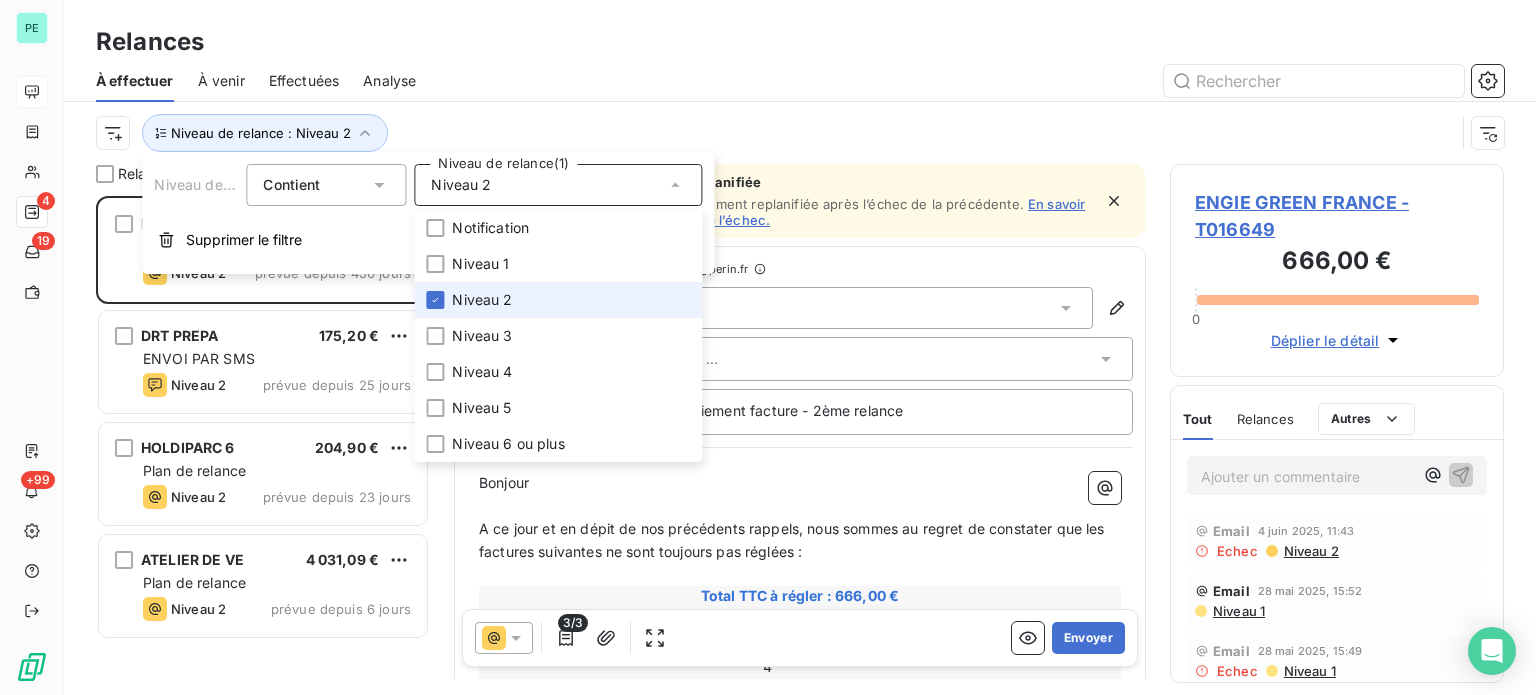 click on "Niveau 2" at bounding box center (482, 300) 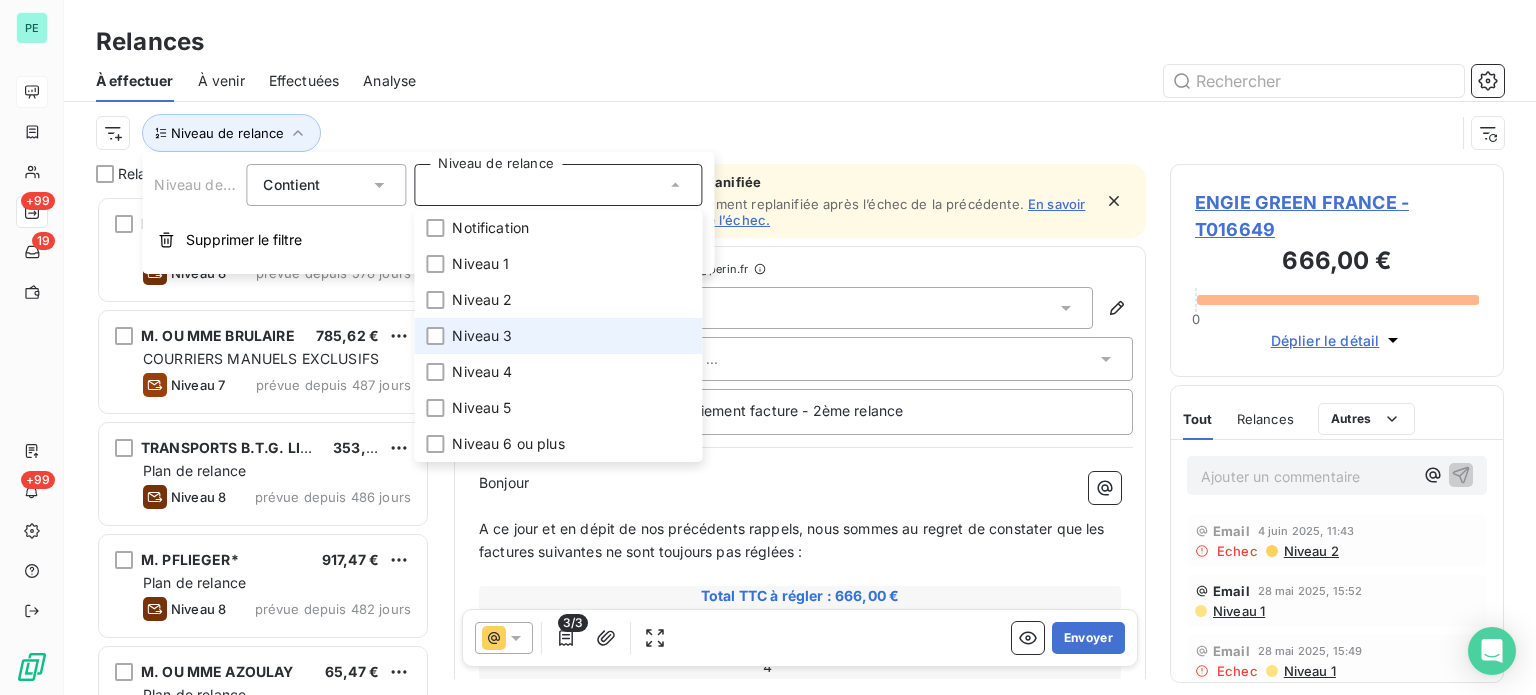 click on "Niveau 3" at bounding box center [482, 336] 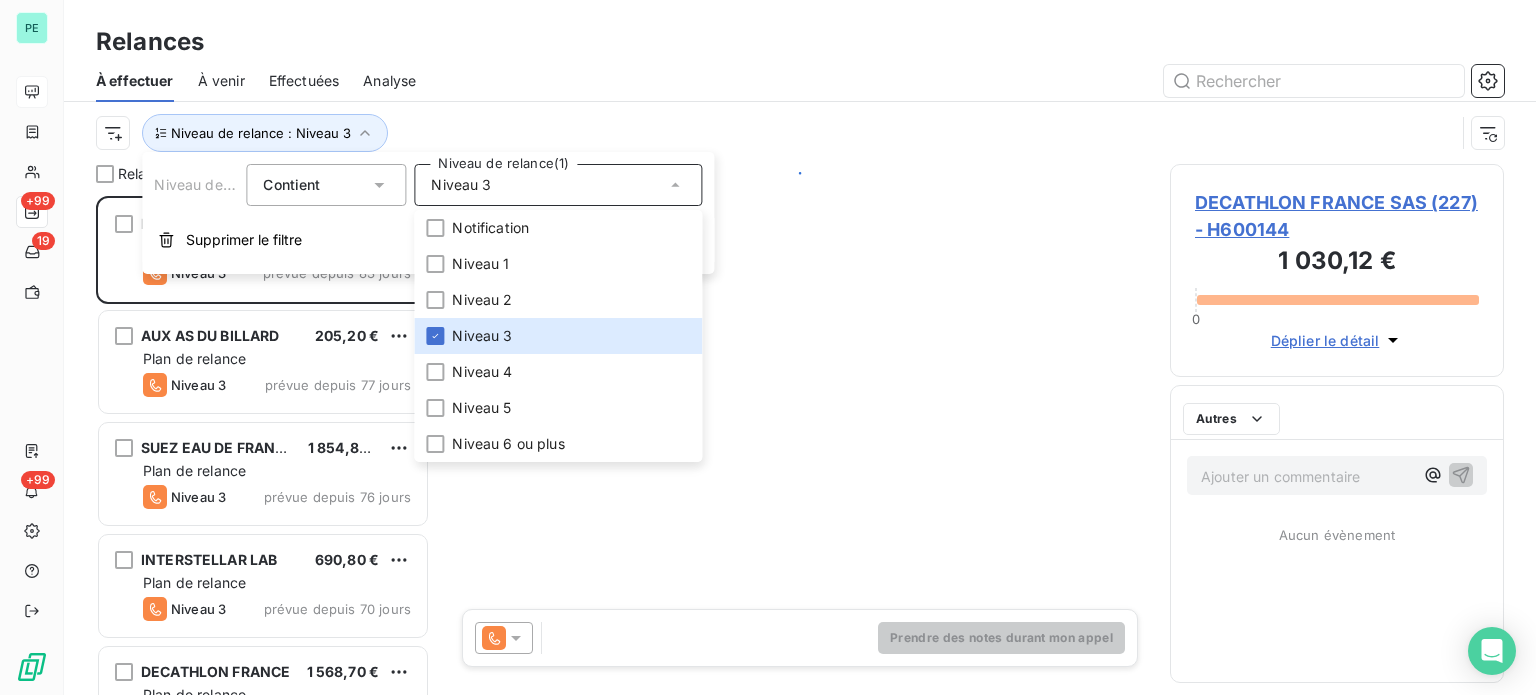 scroll, scrollTop: 16, scrollLeft: 16, axis: both 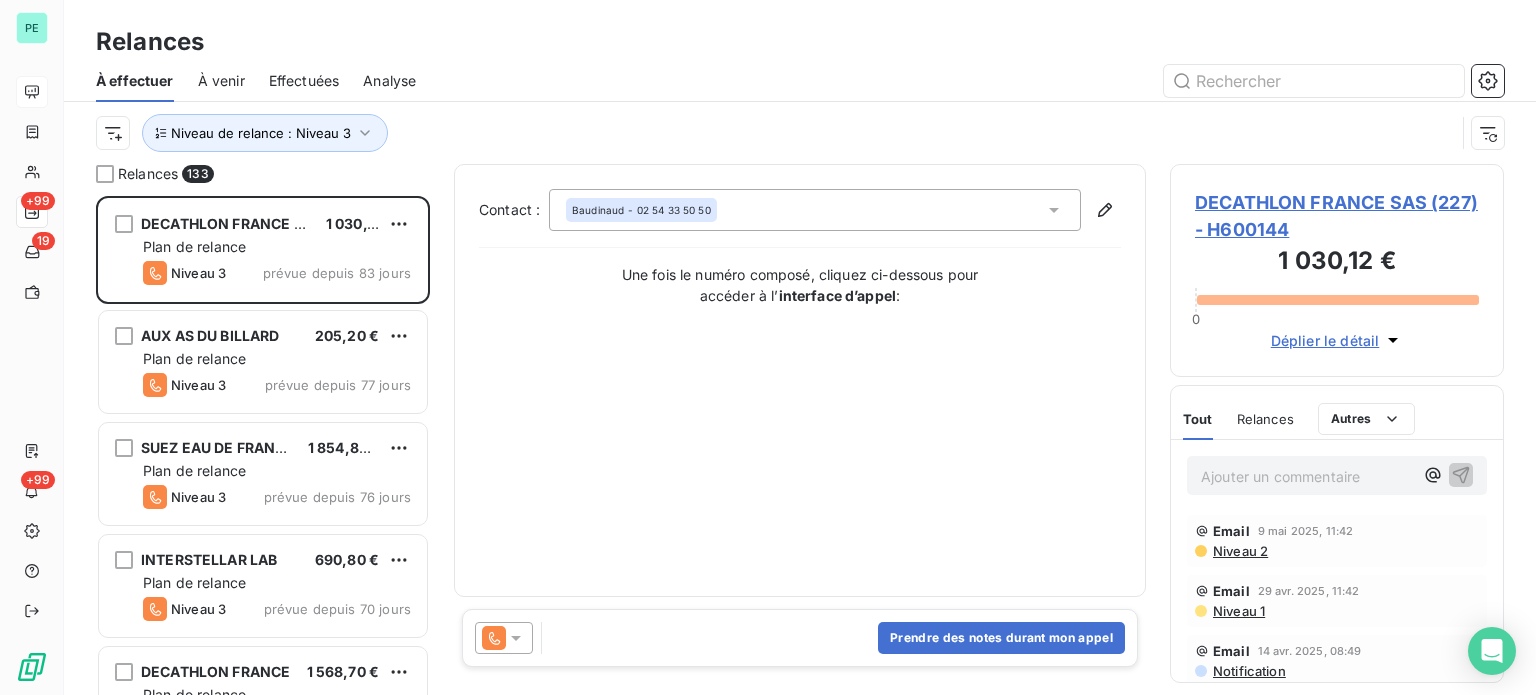 click on "Niveau de relance  : Niveau 3" at bounding box center (800, 133) 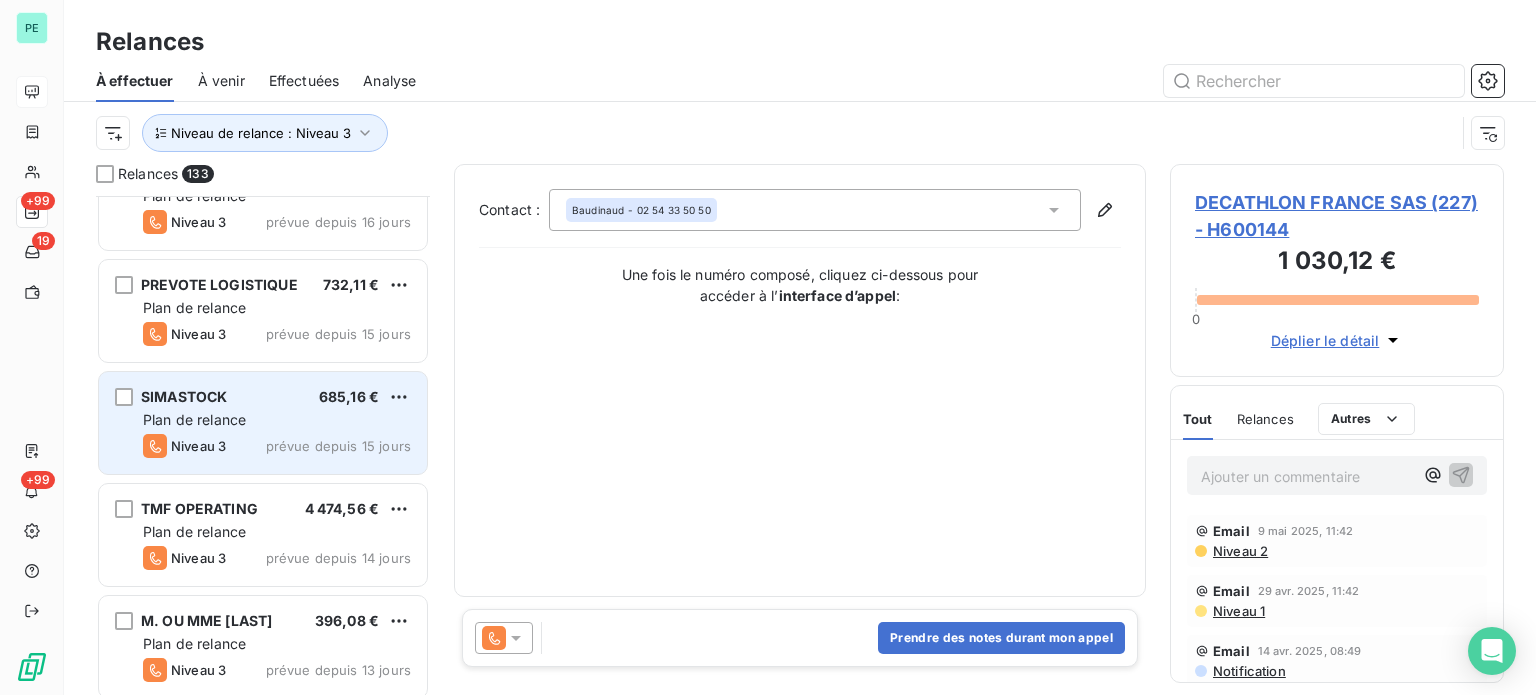 scroll, scrollTop: 12900, scrollLeft: 0, axis: vertical 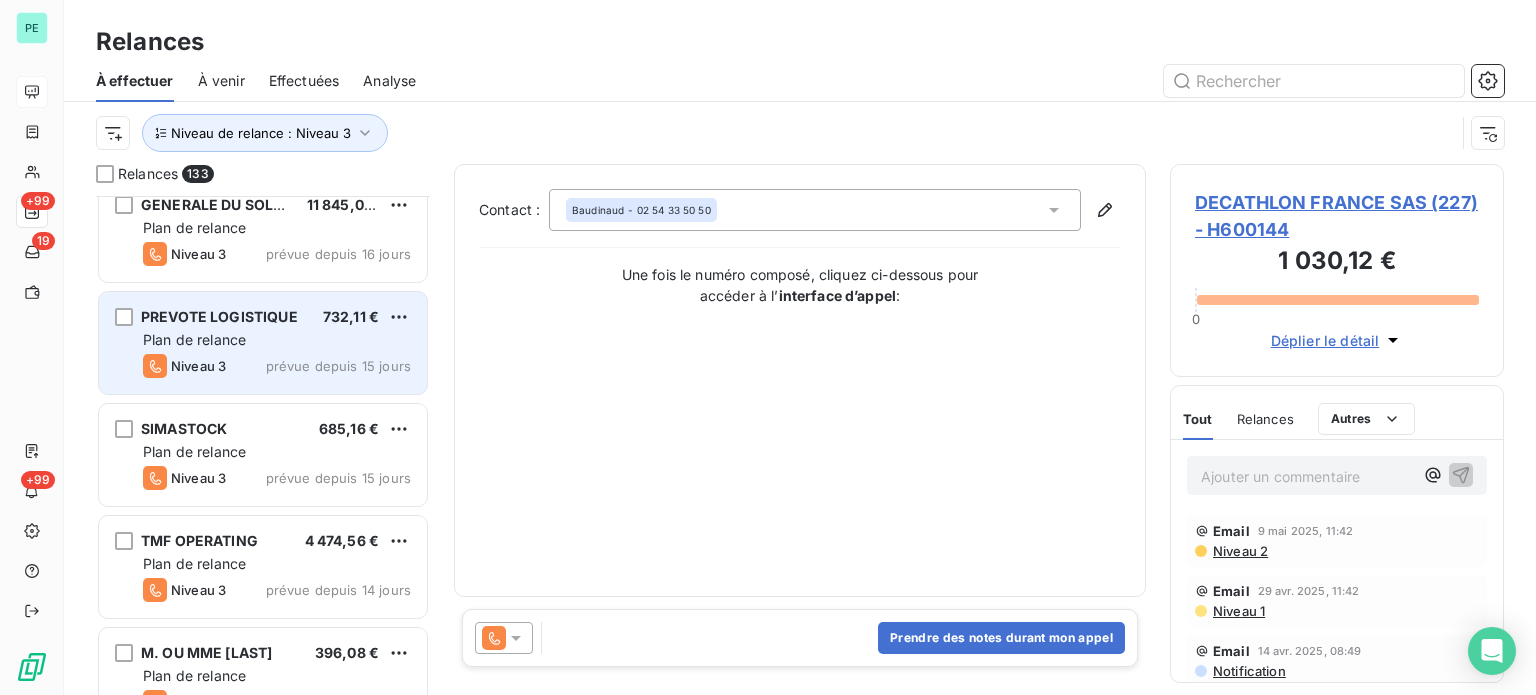 click on "prévue depuis 15 jours" at bounding box center [338, 366] 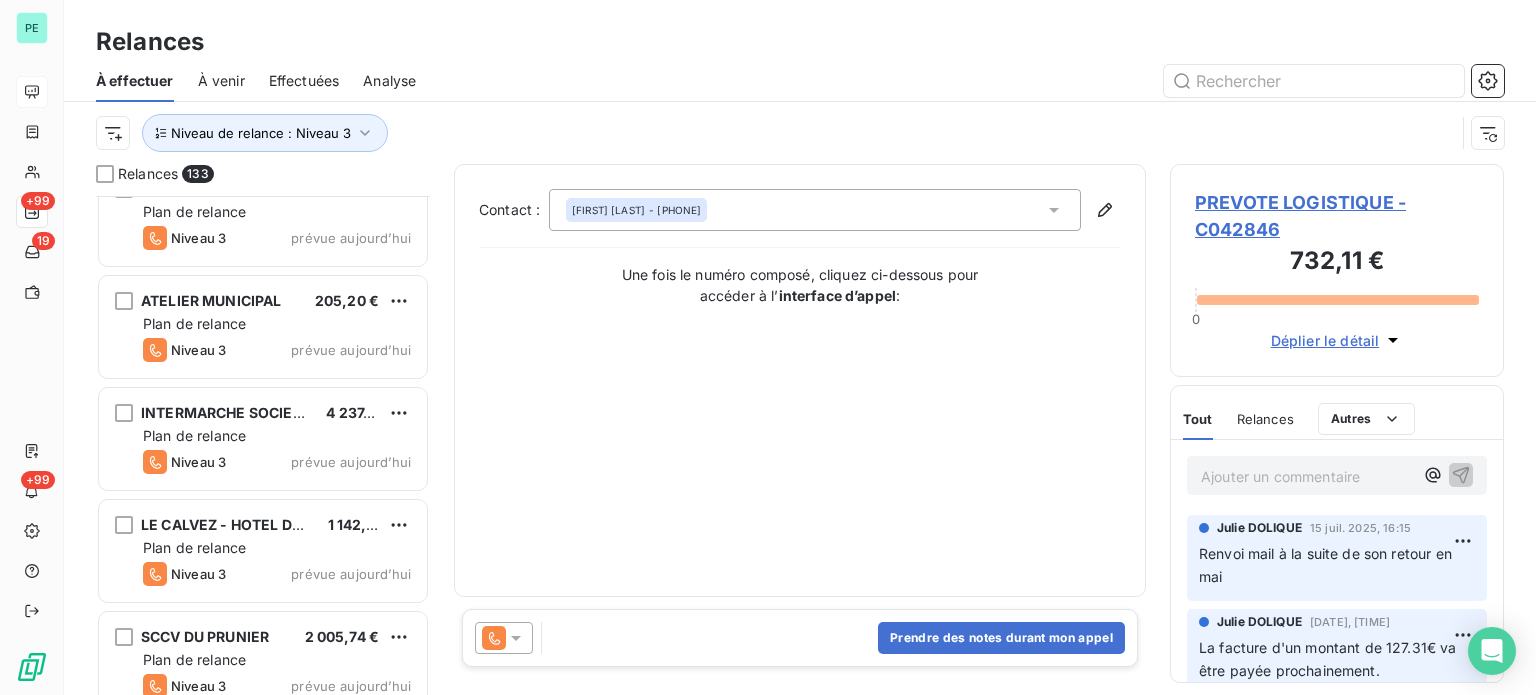 scroll, scrollTop: 14397, scrollLeft: 0, axis: vertical 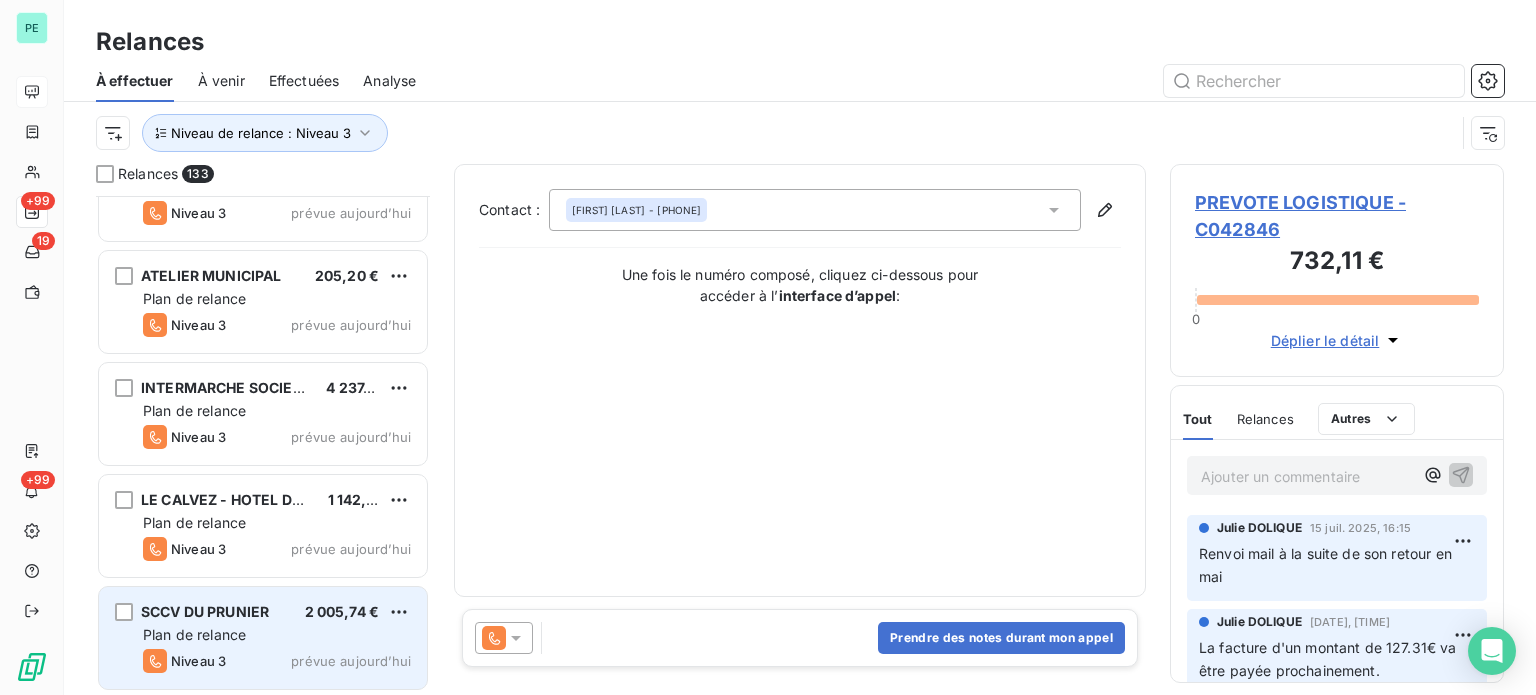 click on "prévue aujourd’hui" at bounding box center (351, 661) 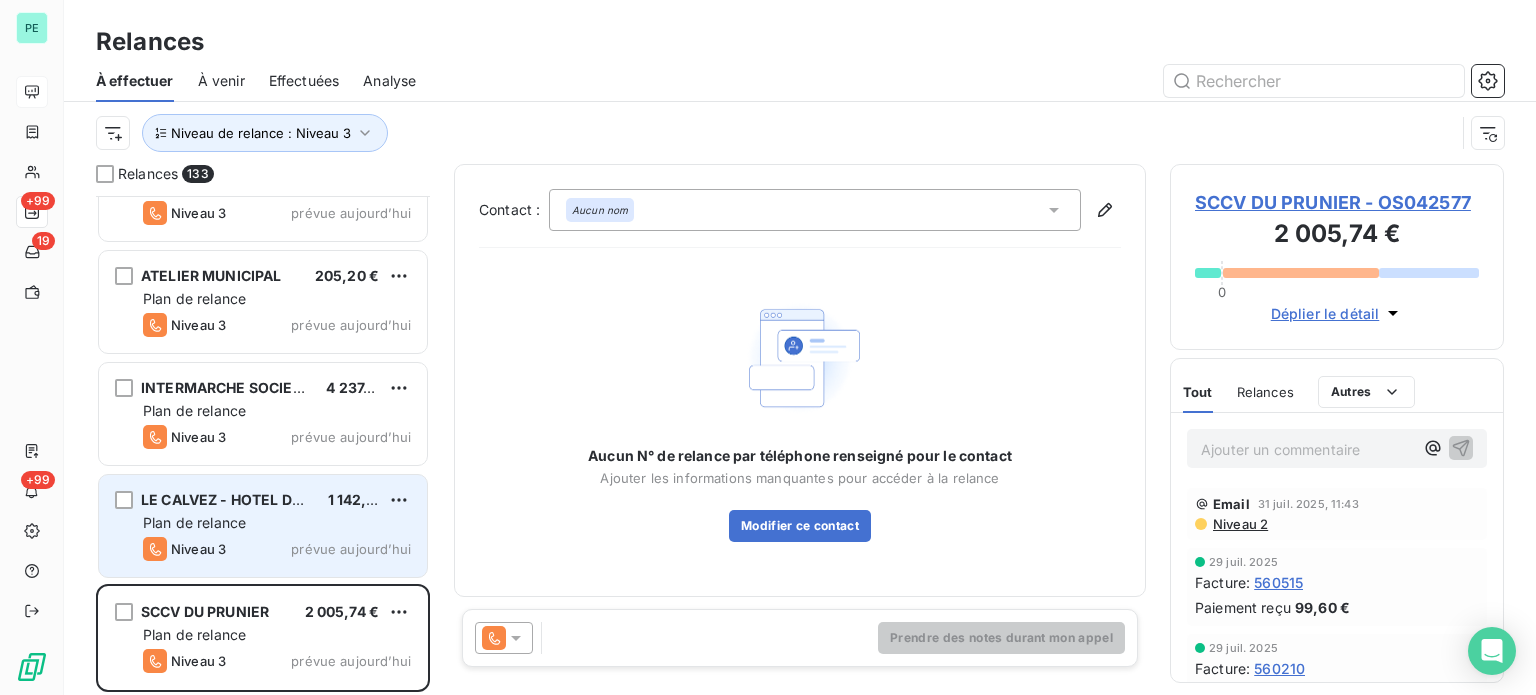 click on "[LAST] - [LOCATION] [PRICE] Plan de relance Niveau 3 prévue aujourd’hui" at bounding box center (263, 526) 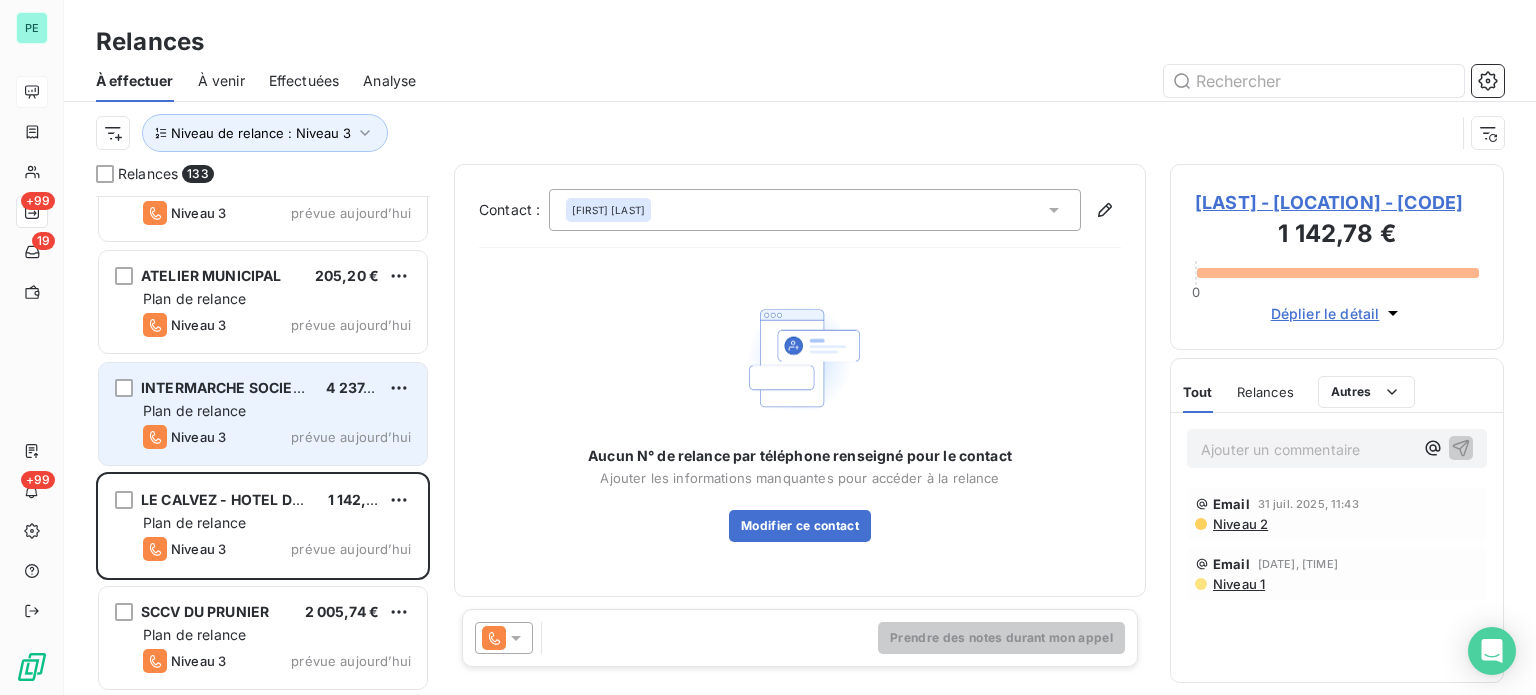 click on "Niveau 3 prévue aujourd’hui" at bounding box center [277, 437] 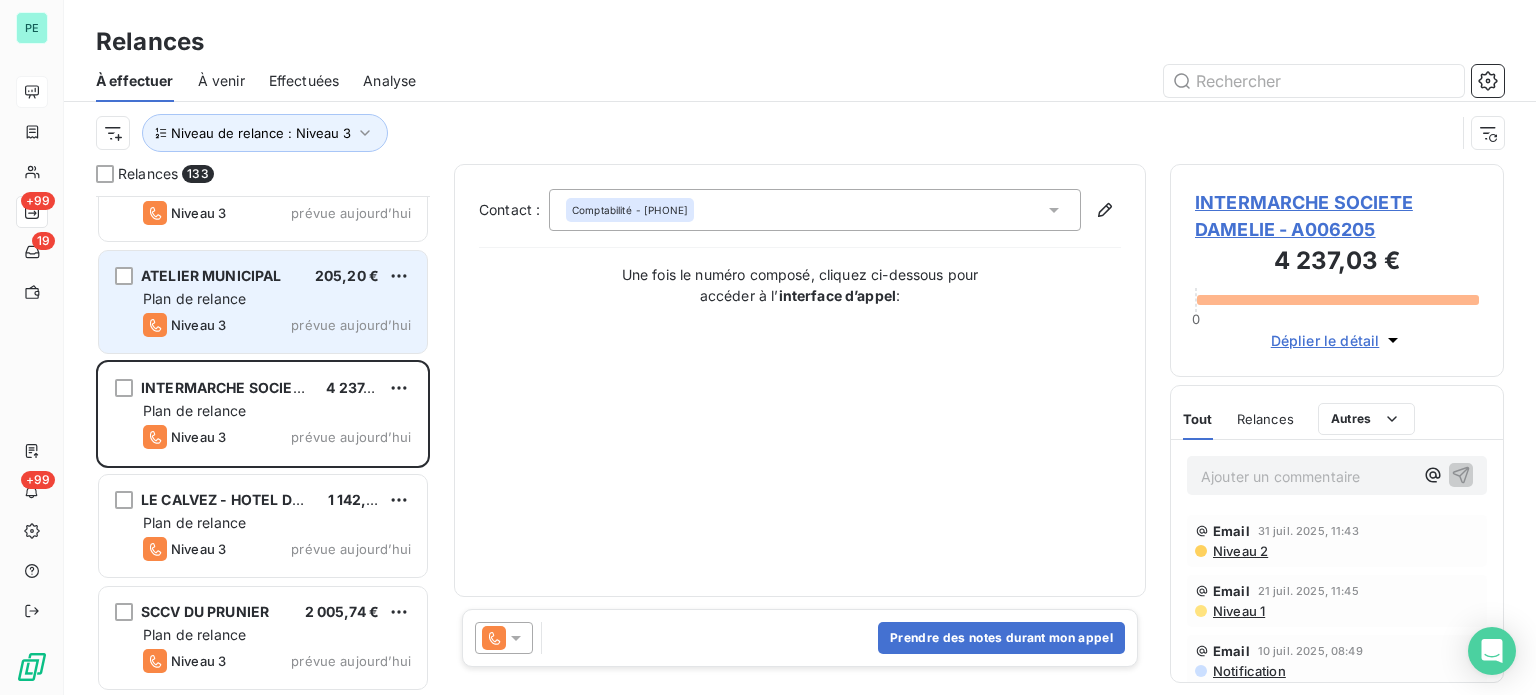 click on "Niveau 3 prévue aujourd’hui" at bounding box center (277, 325) 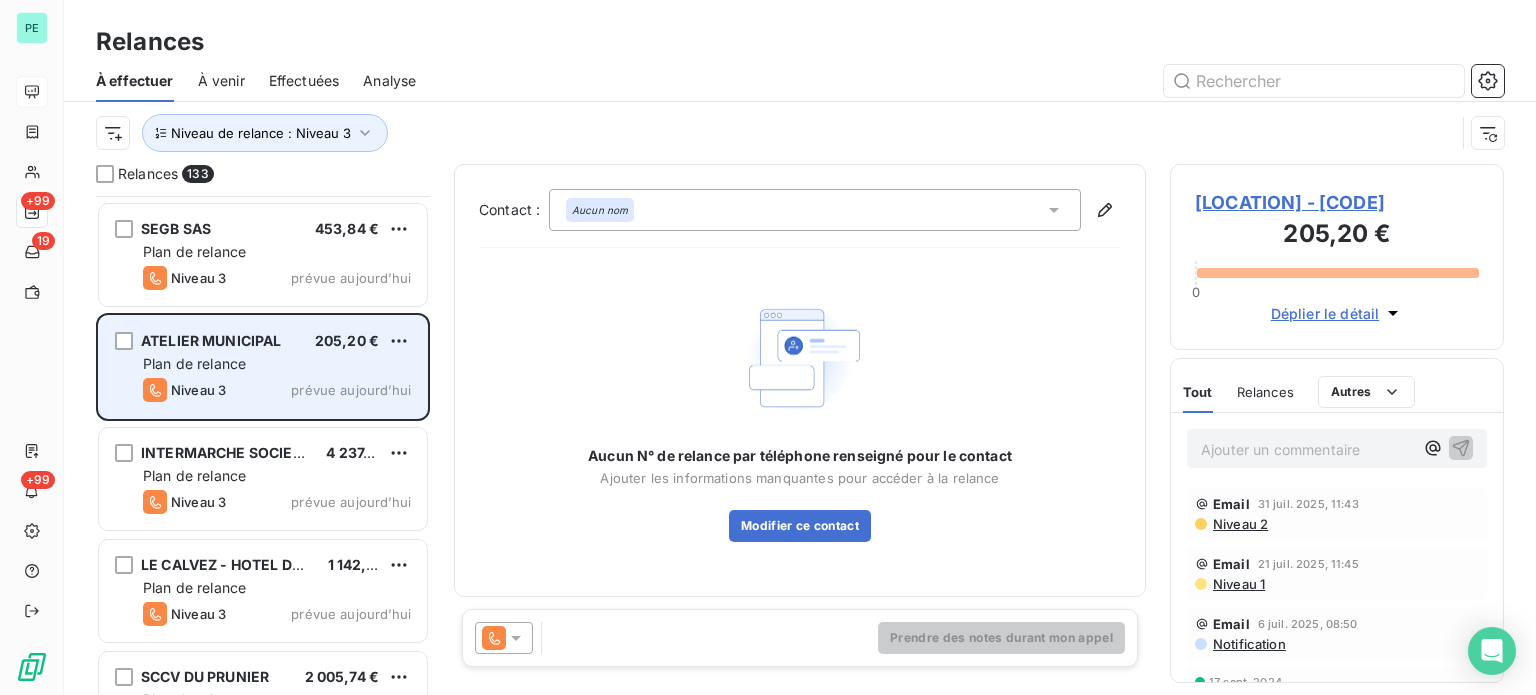 scroll, scrollTop: 14297, scrollLeft: 0, axis: vertical 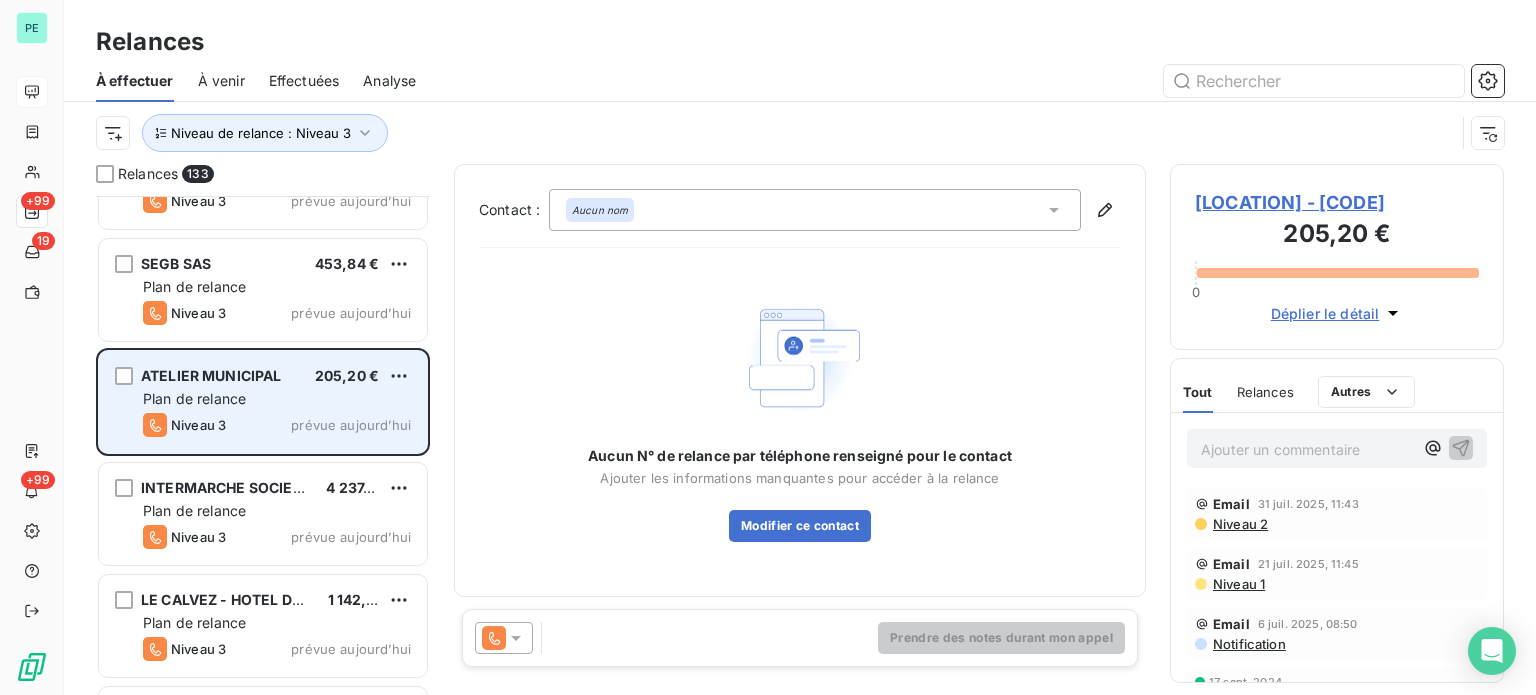 click on "[COMPANY] [PRICE] Plan de relance Niveau 3 prévue aujourd’hui" at bounding box center (263, 290) 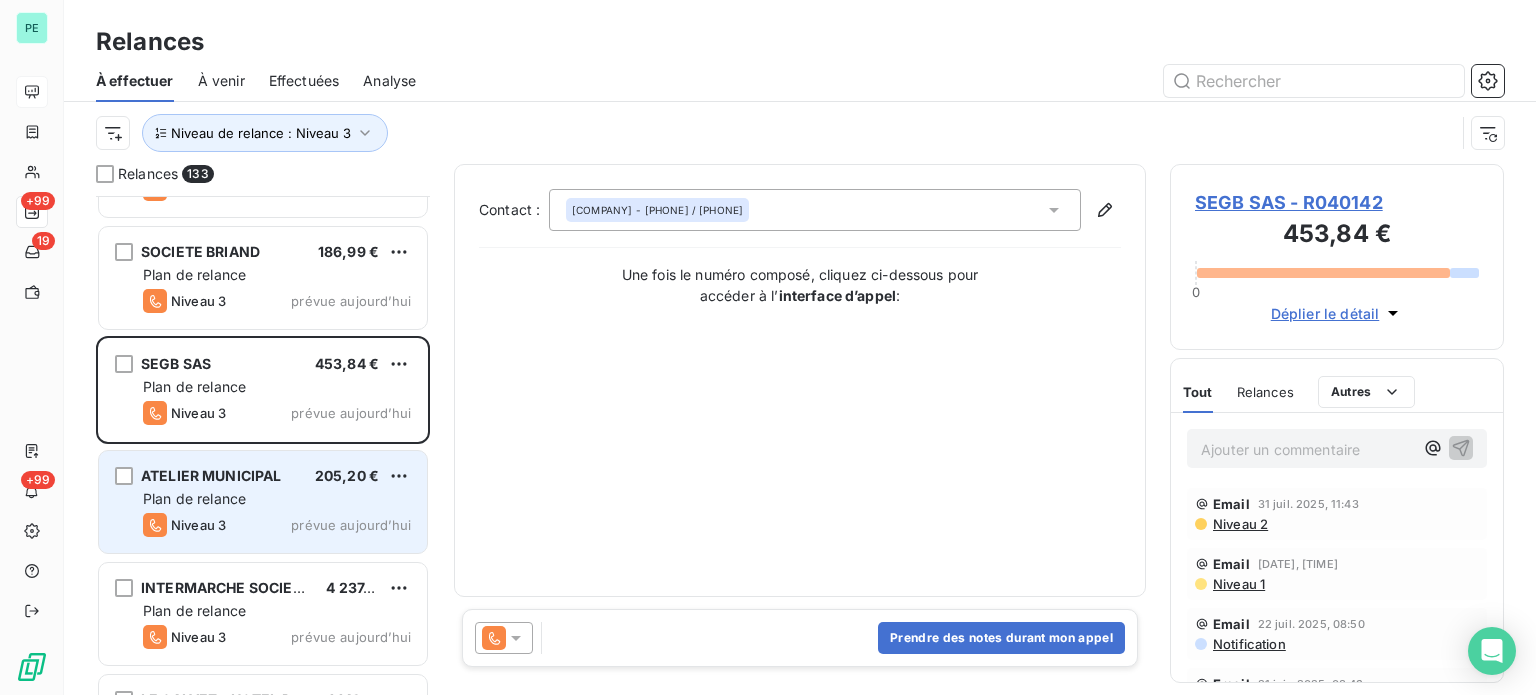 scroll, scrollTop: 14097, scrollLeft: 0, axis: vertical 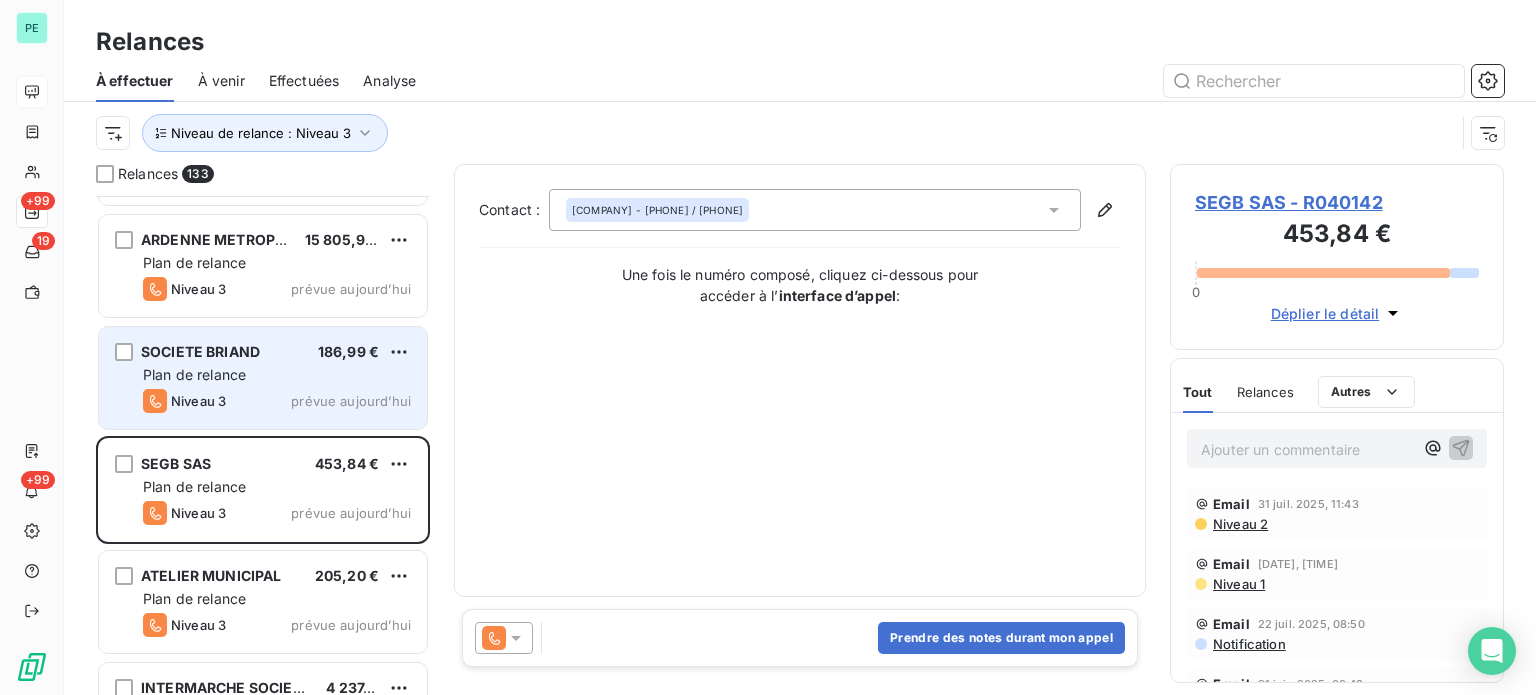 click on "Plan de relance" at bounding box center (277, 375) 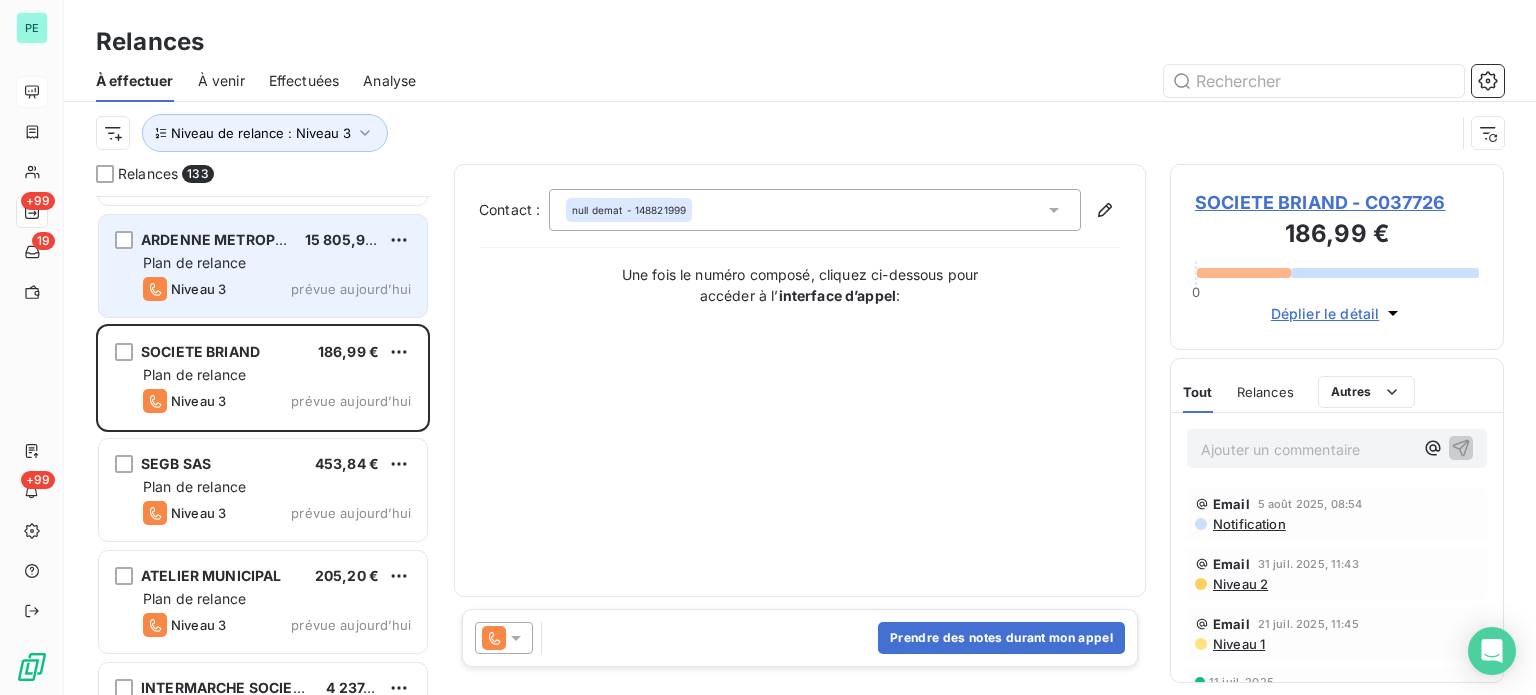 click on "Niveau 3 prévue aujourd’hui" at bounding box center [277, 289] 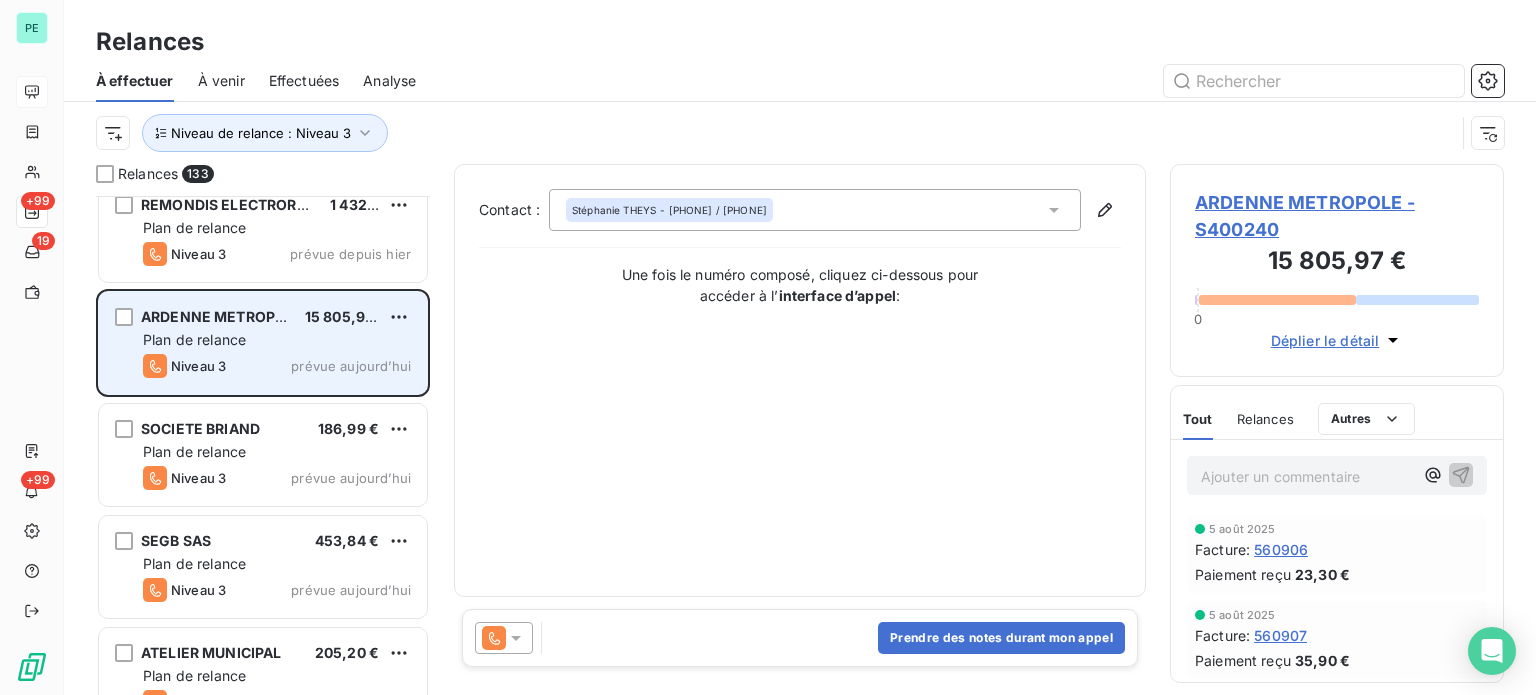 scroll, scrollTop: 13897, scrollLeft: 0, axis: vertical 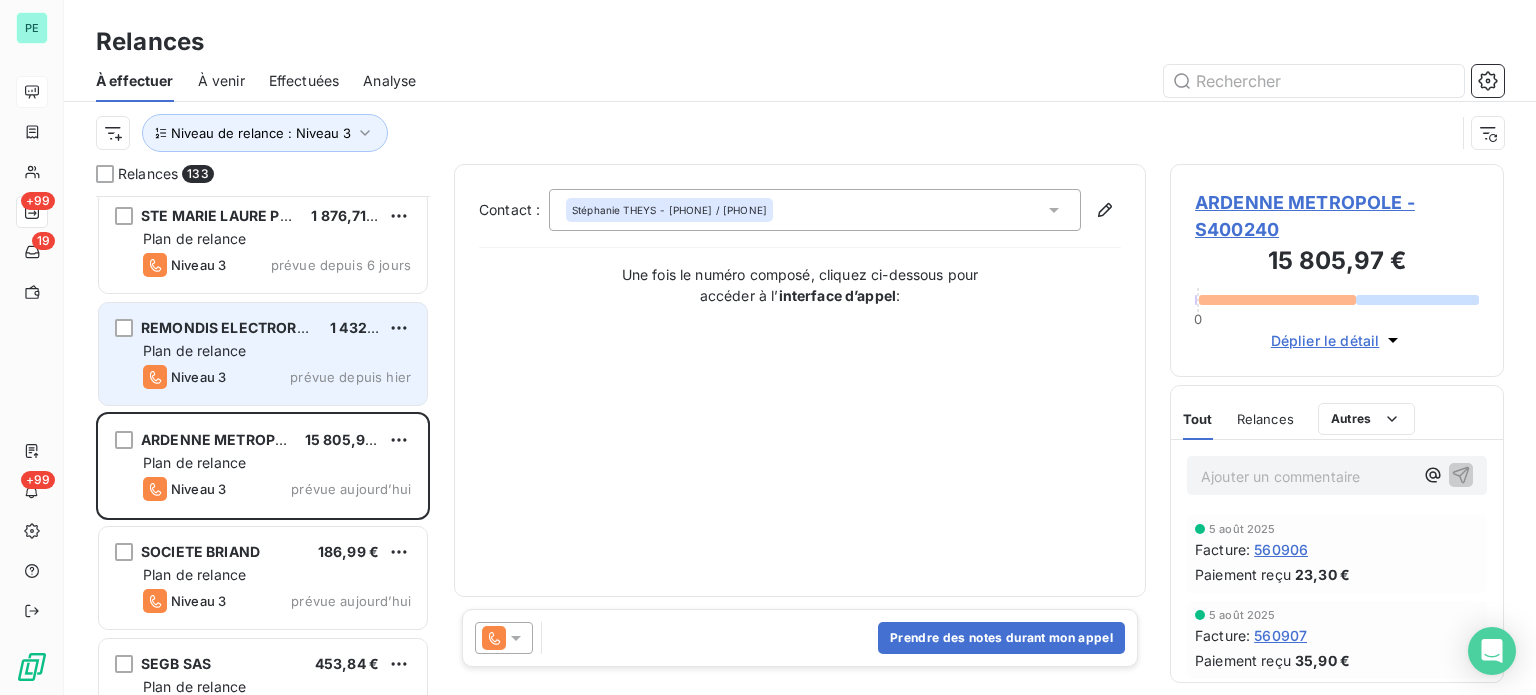 click on "Plan de relance" at bounding box center [194, 350] 